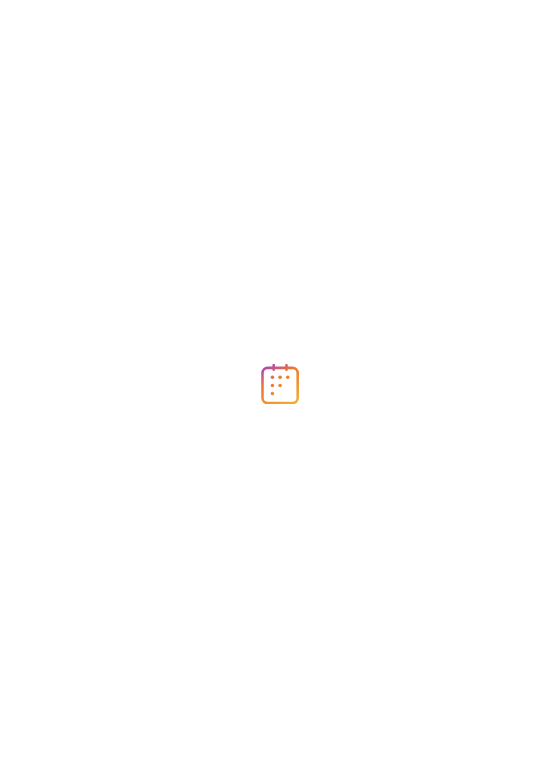 scroll, scrollTop: 0, scrollLeft: 0, axis: both 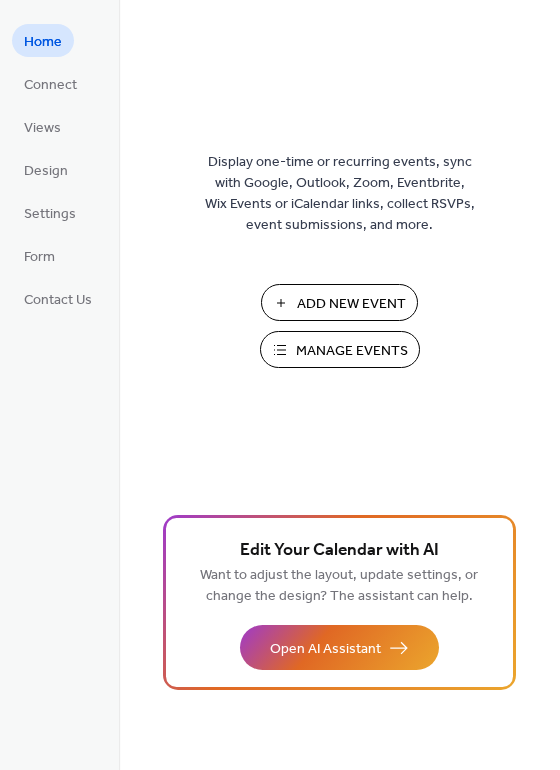 click on "Manage Events" at bounding box center [352, 351] 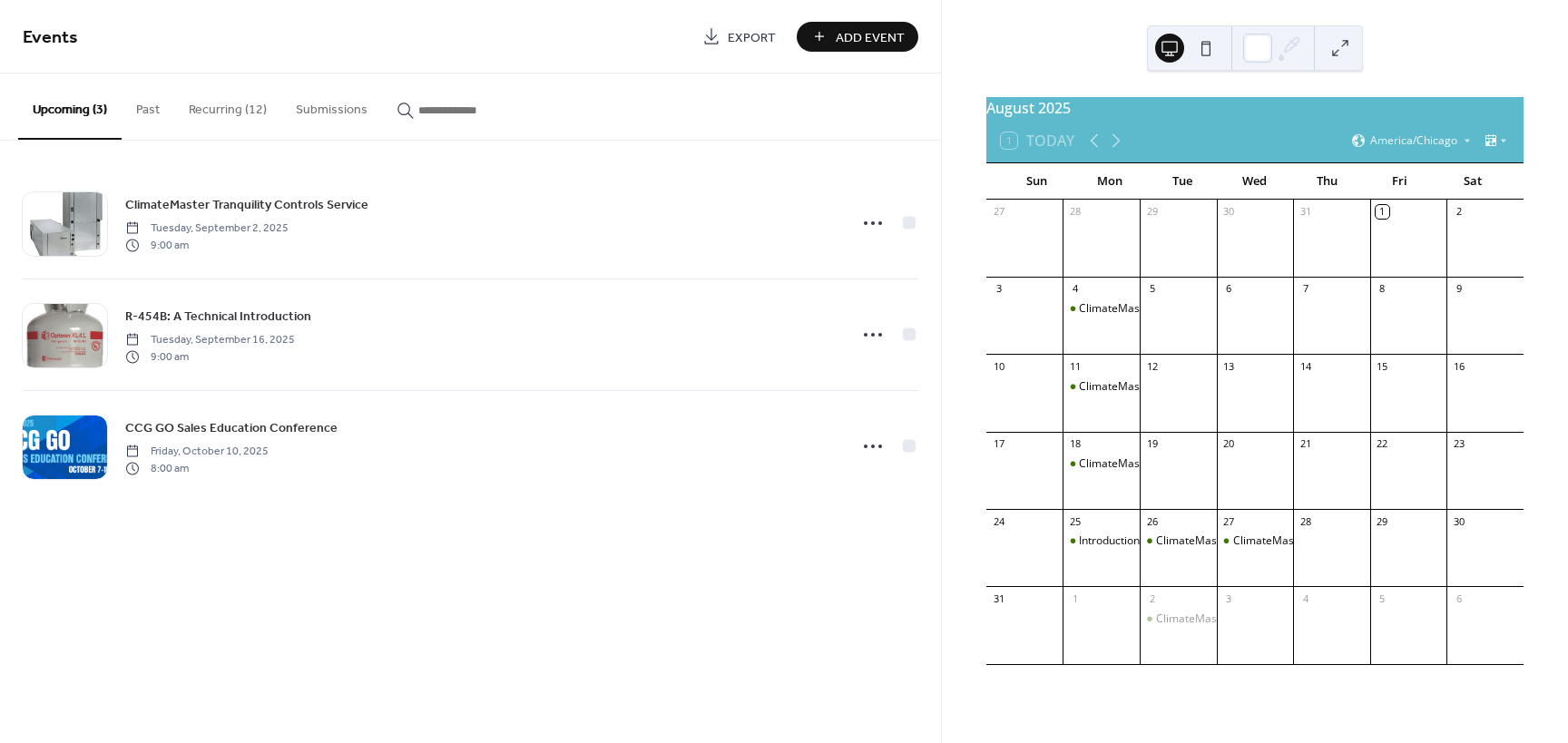 scroll, scrollTop: 0, scrollLeft: 0, axis: both 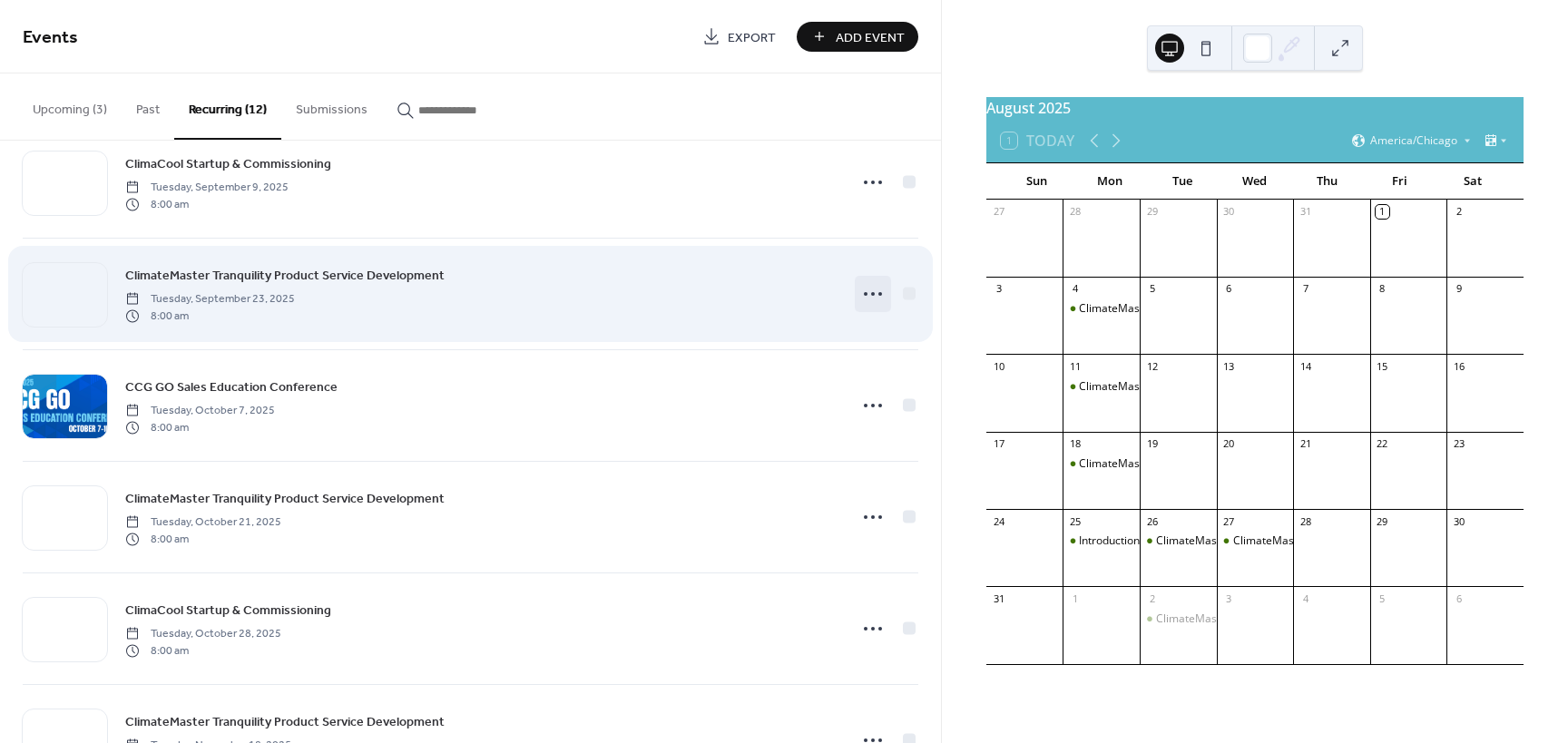 click 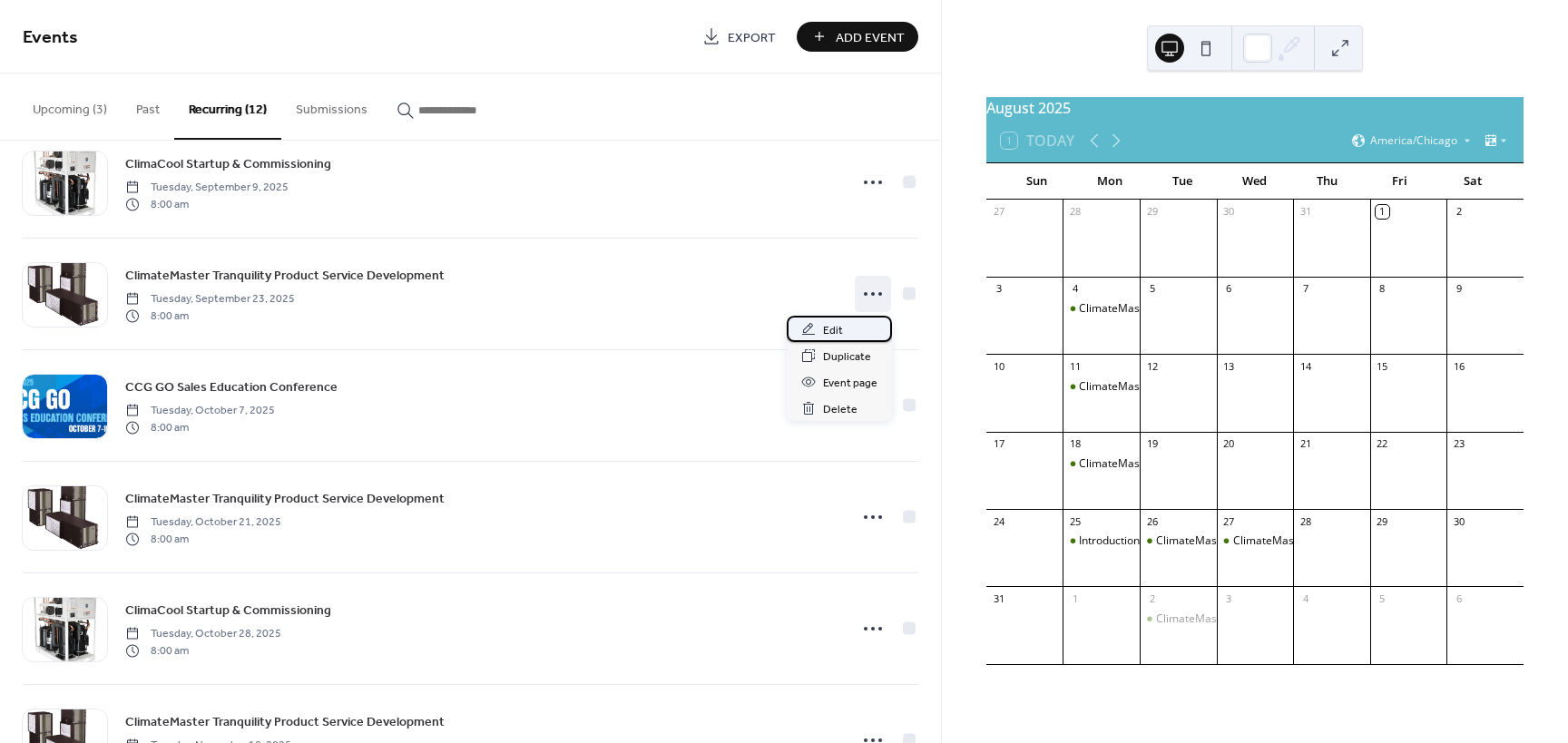 click on "Edit" at bounding box center (839, 328) 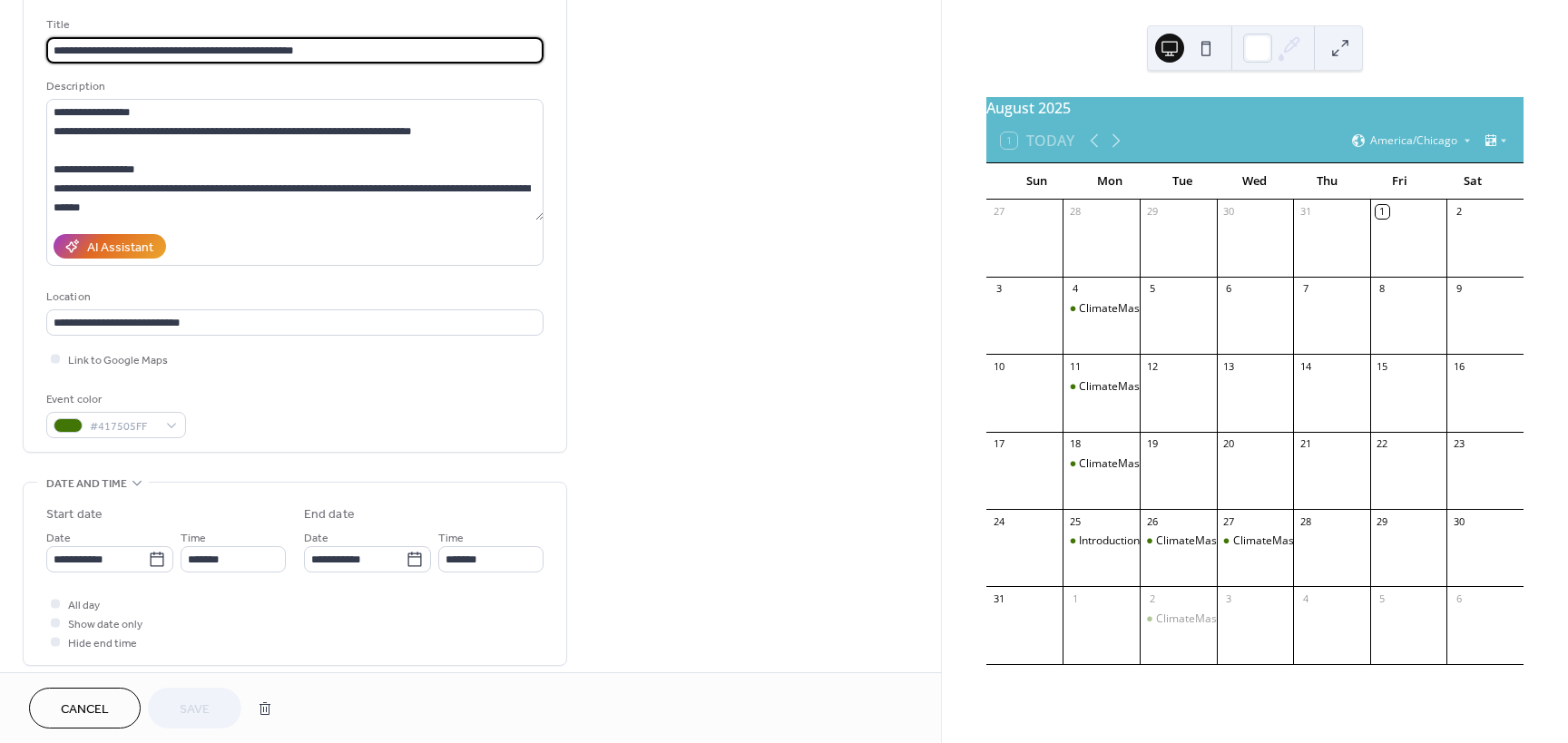 scroll, scrollTop: 163, scrollLeft: 0, axis: vertical 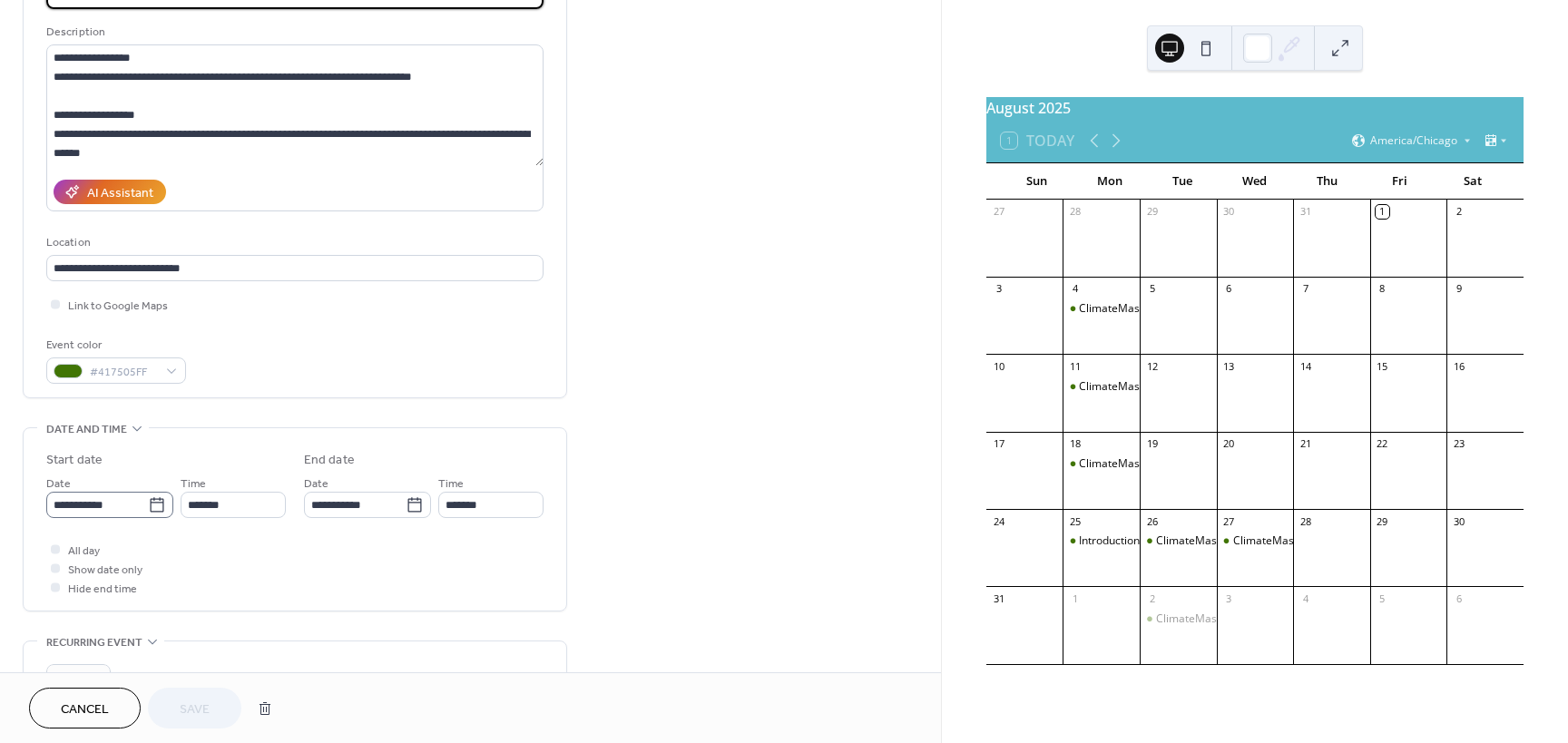 click 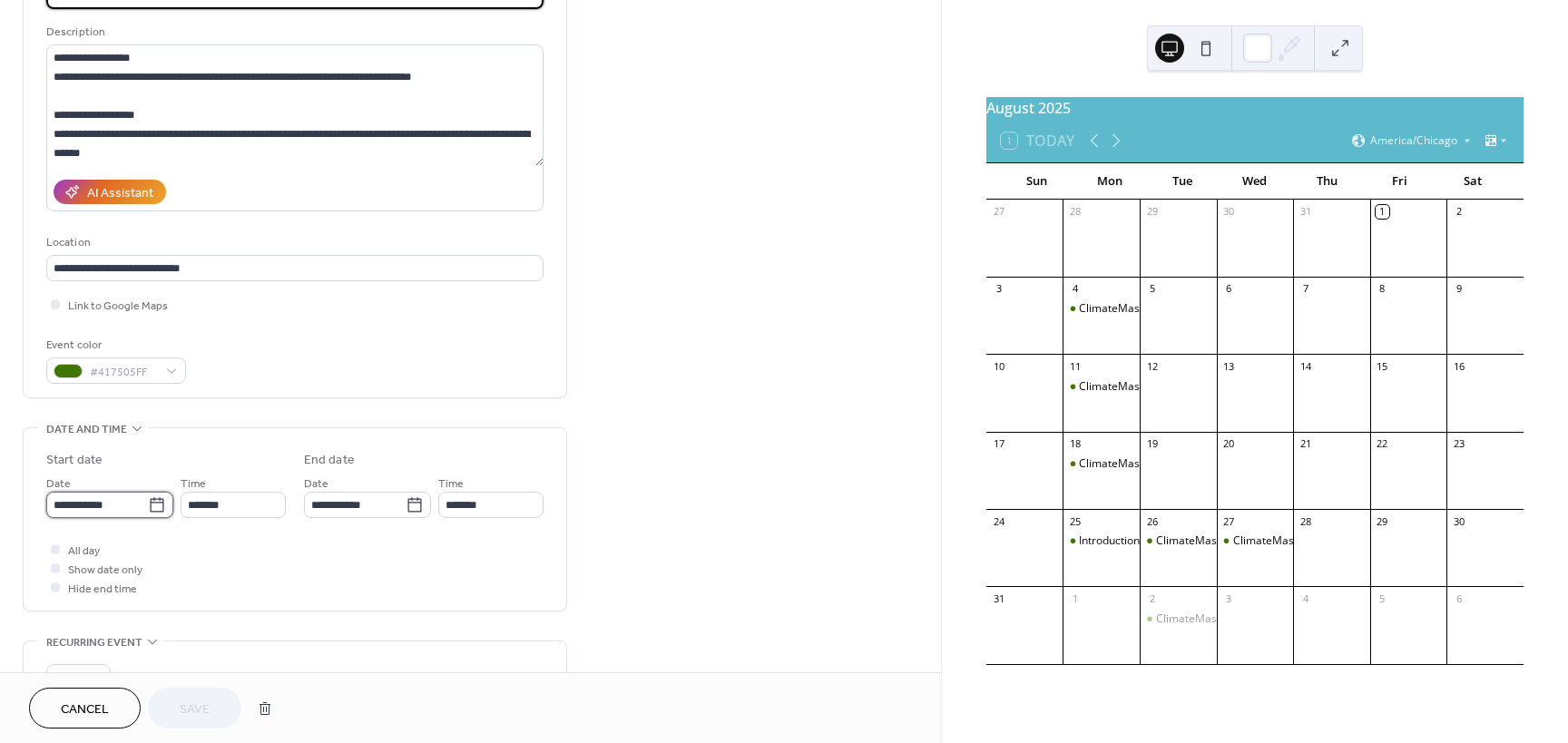 click on "**********" at bounding box center (97, 504) 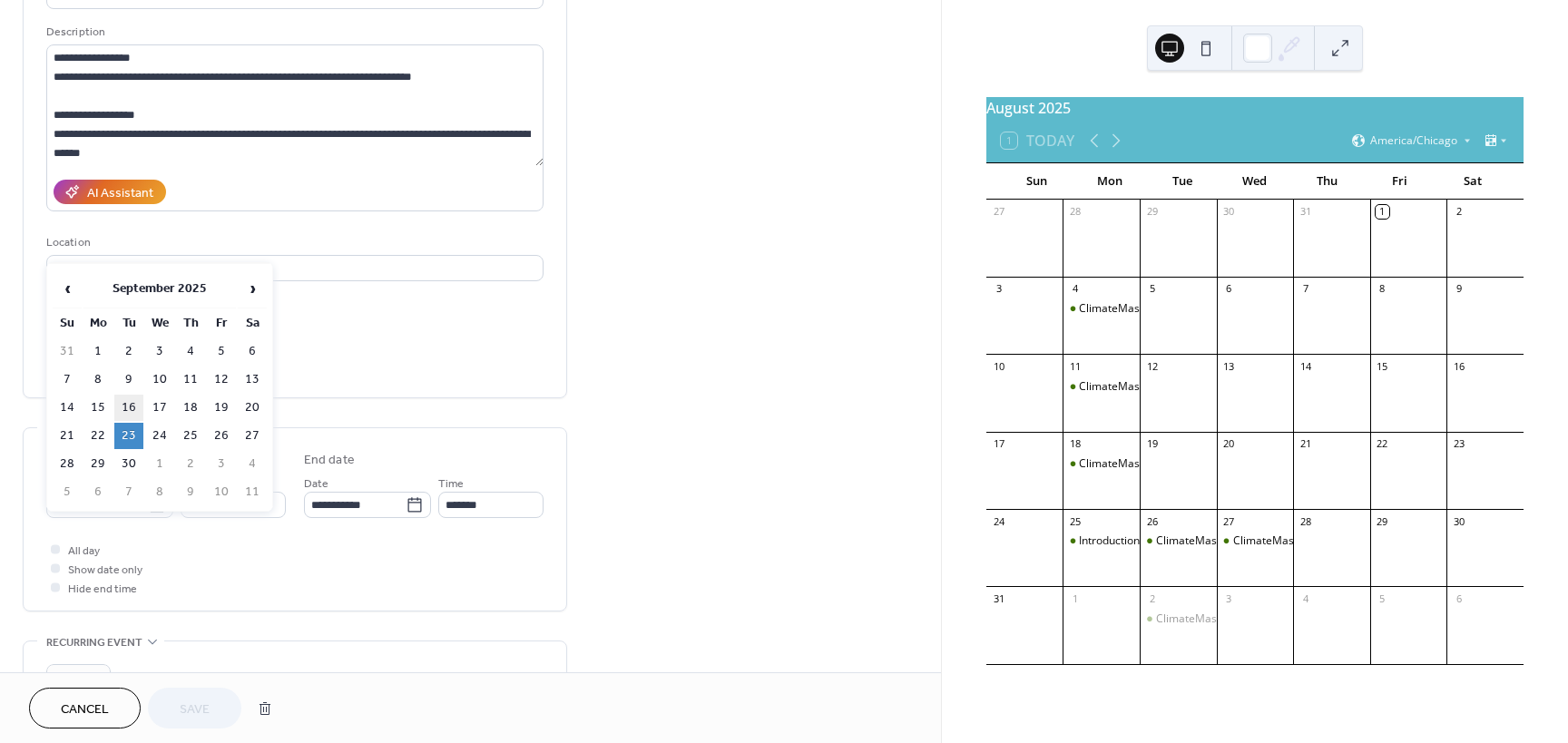 click on "16" at bounding box center [129, 407] 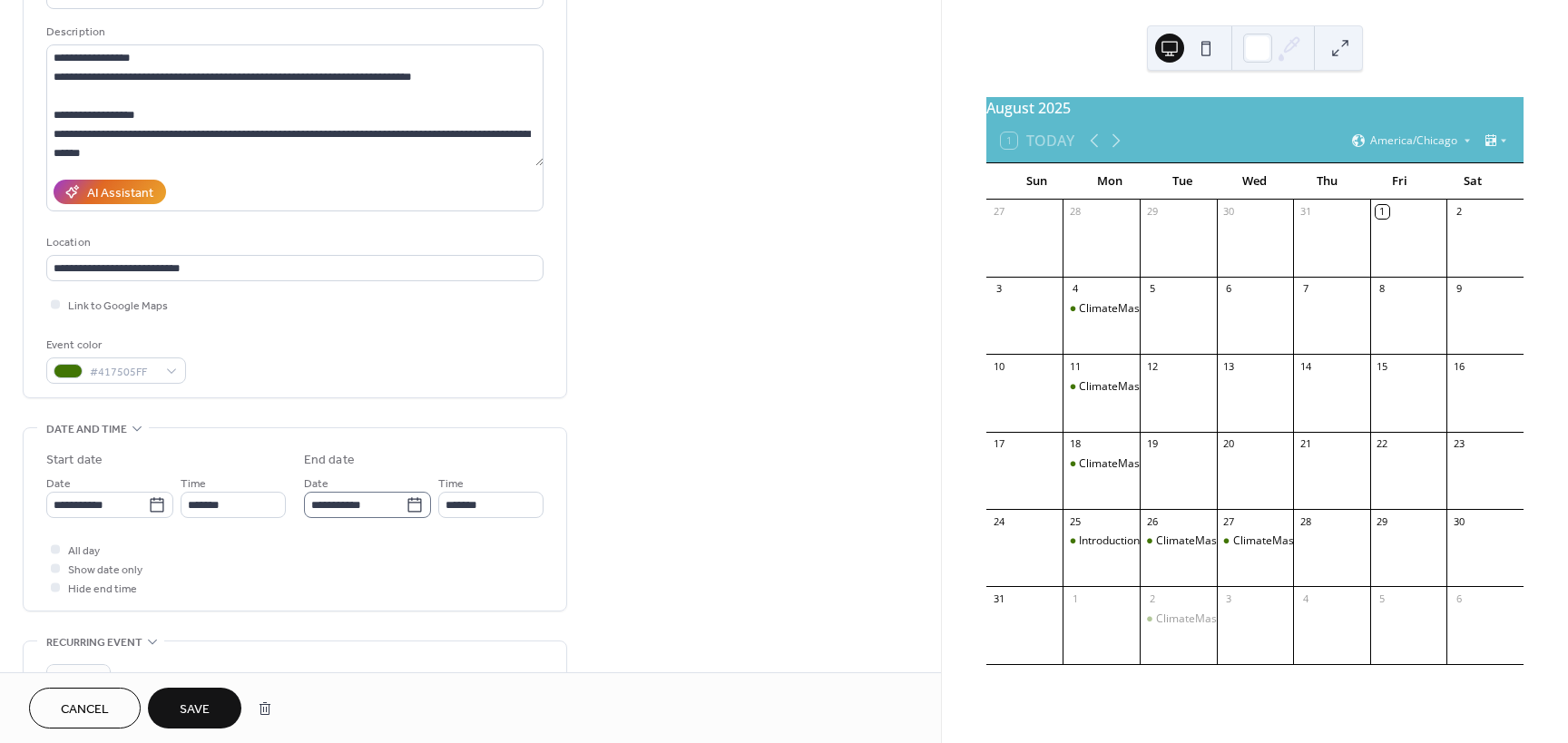 click 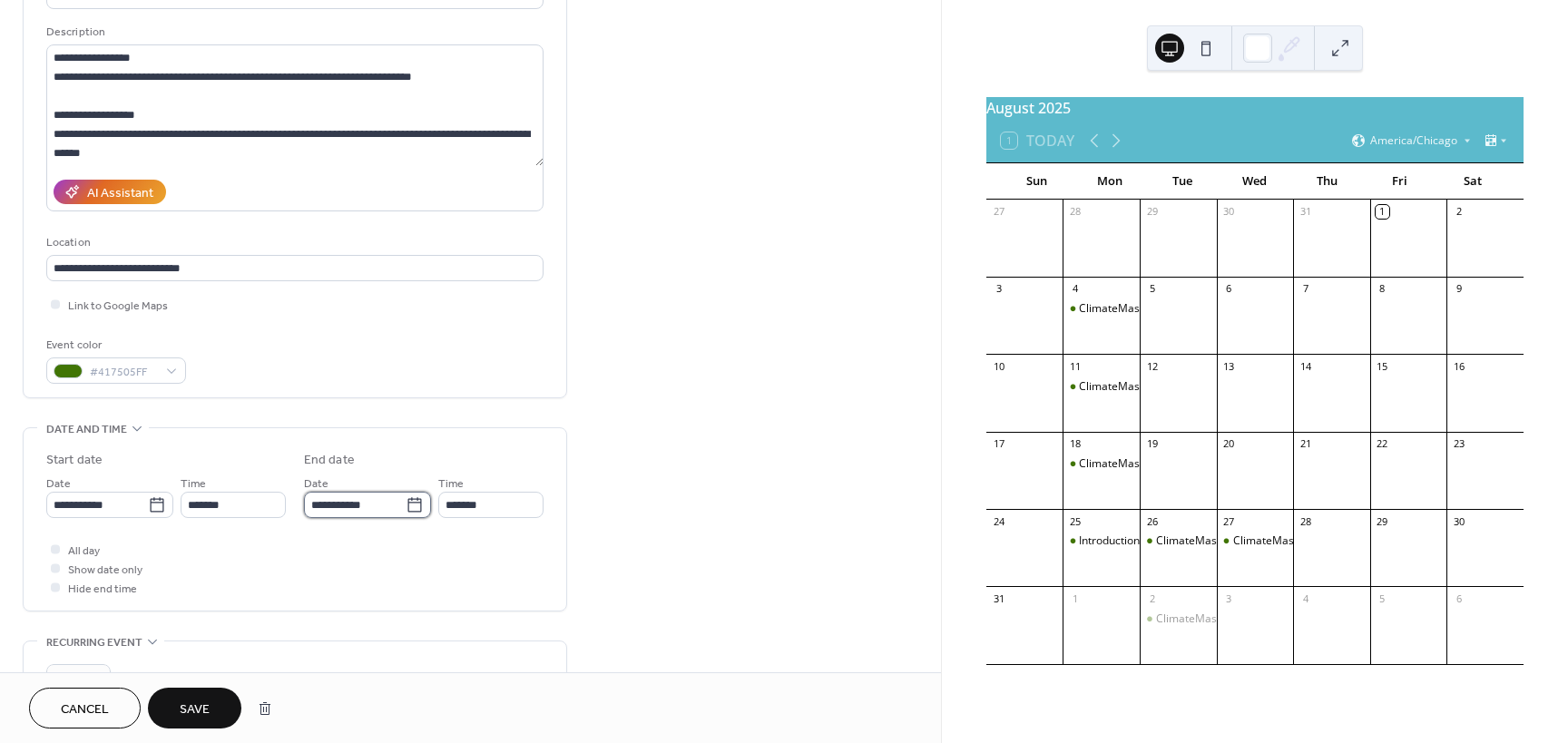 click on "**********" at bounding box center (355, 504) 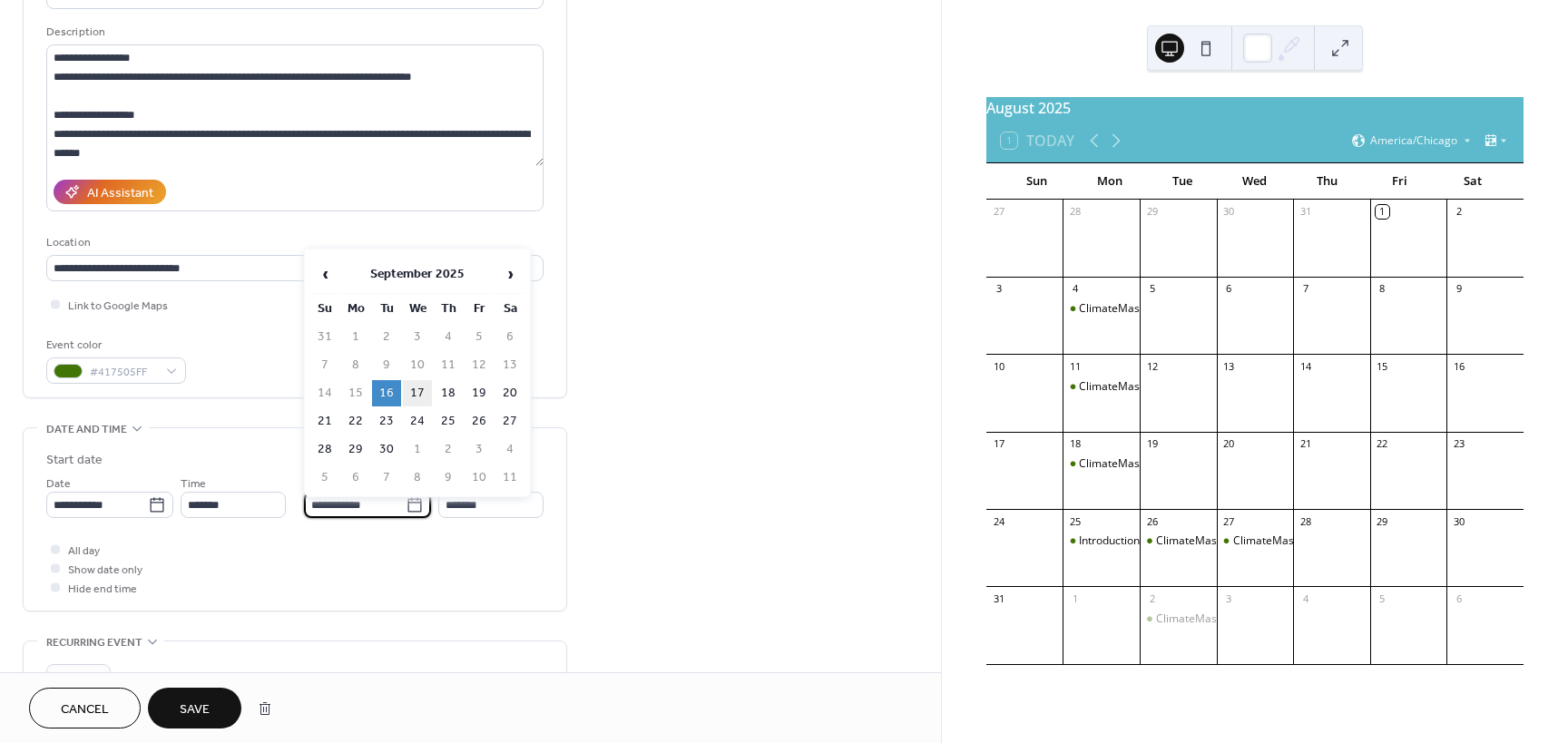 click on "17" at bounding box center [417, 393] 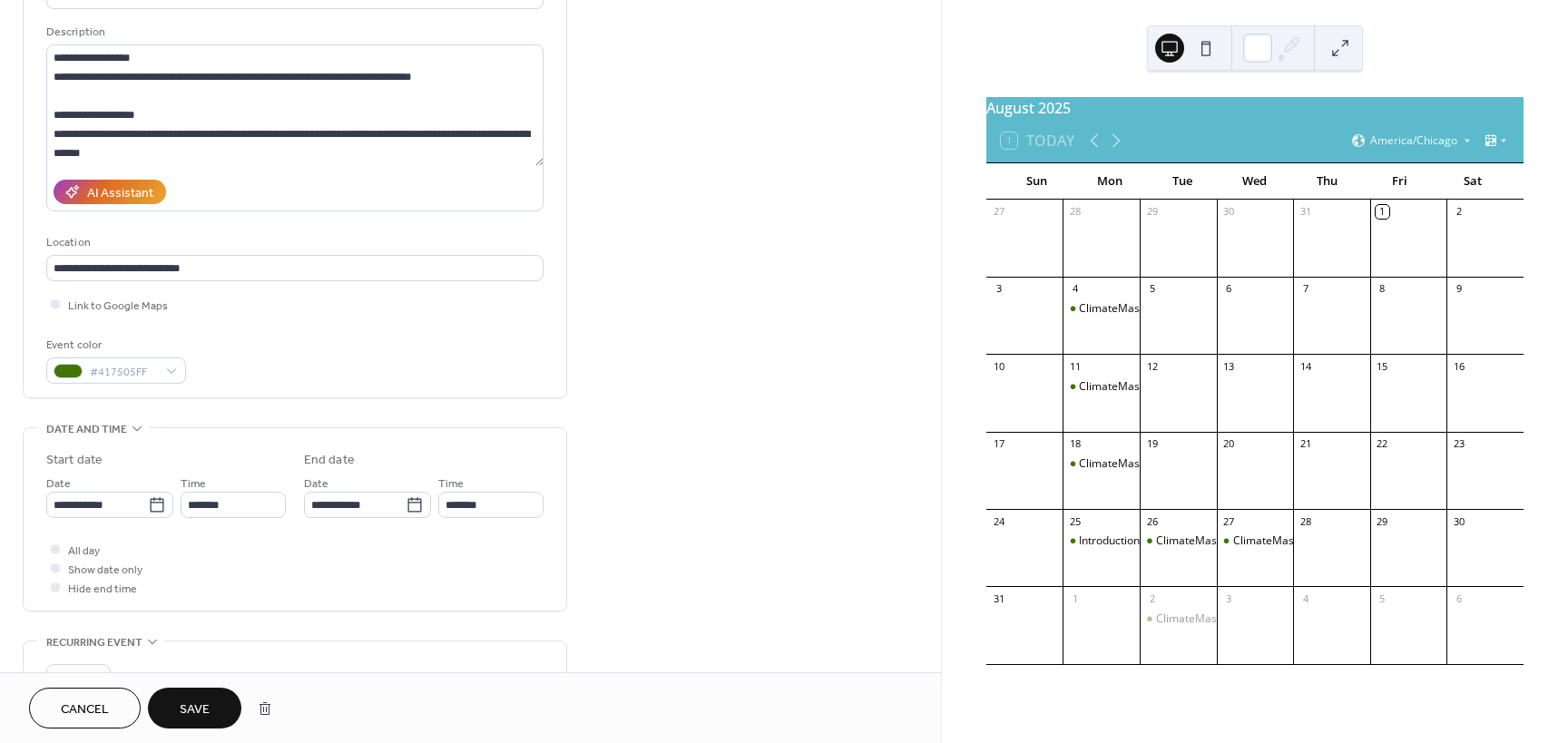 click on "Save" at bounding box center (194, 709) 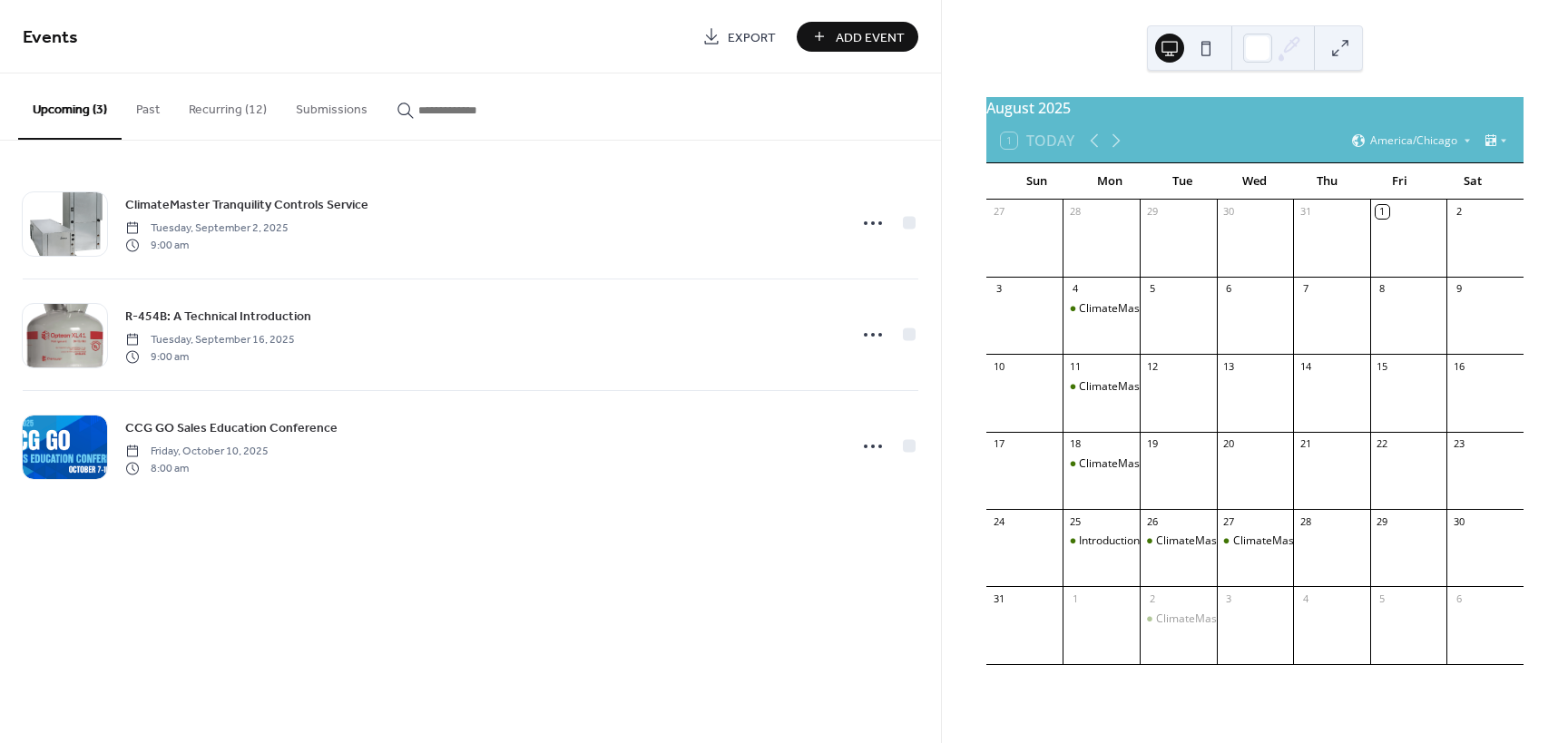 click on "Recurring (12)" at bounding box center [228, 105] 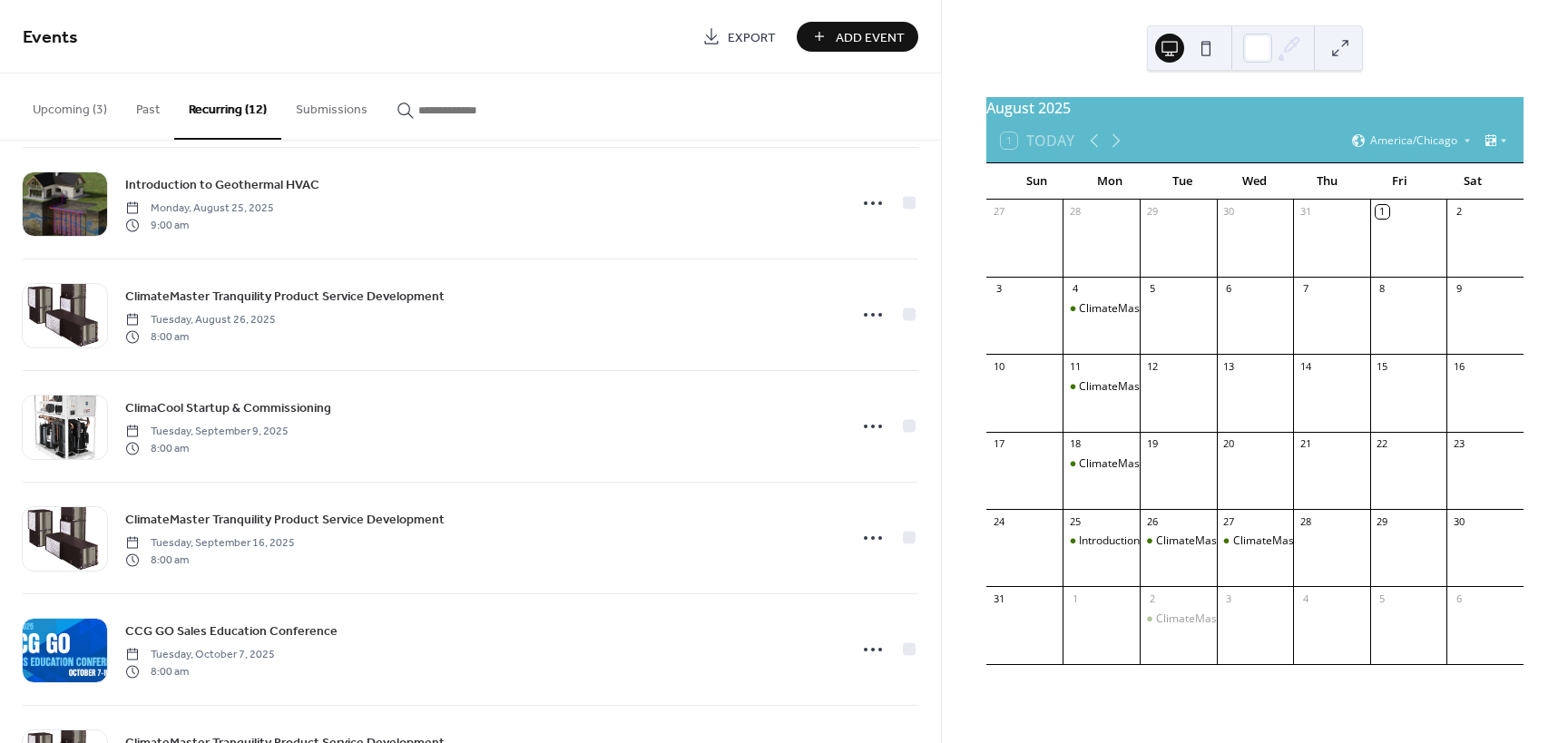 scroll, scrollTop: 137, scrollLeft: 0, axis: vertical 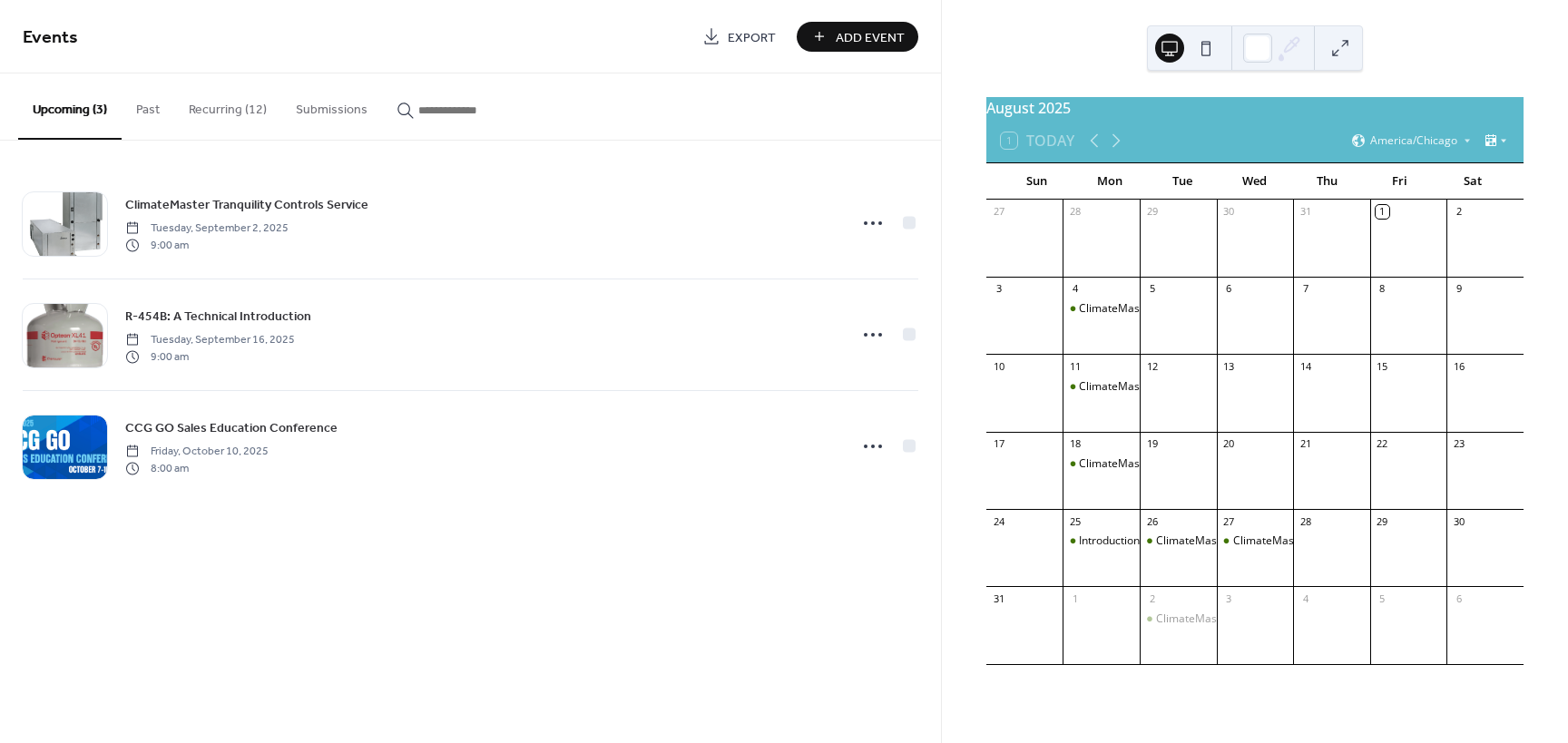click 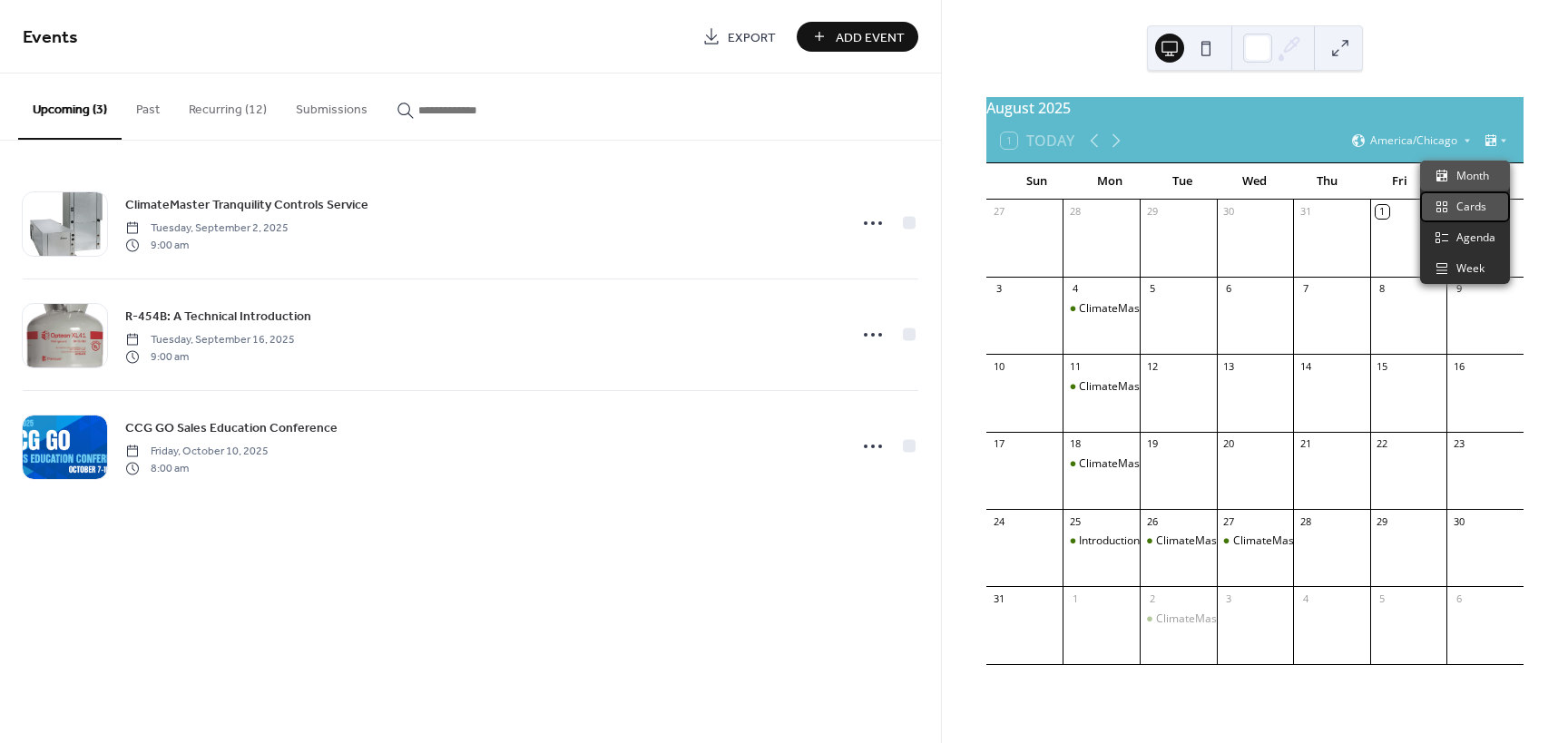 click on "Cards" at bounding box center (1471, 207) 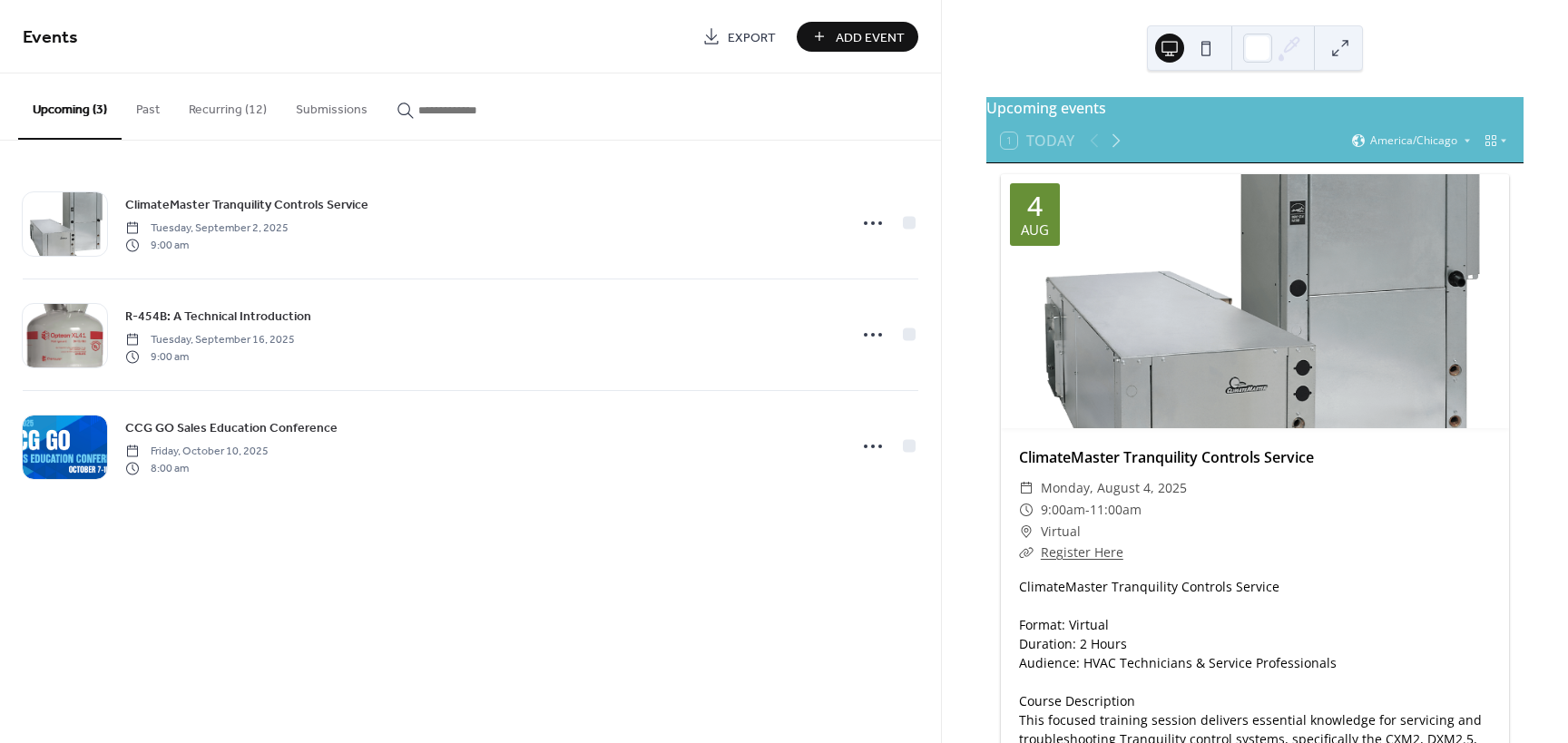 click on "Recurring (12)" at bounding box center (228, 105) 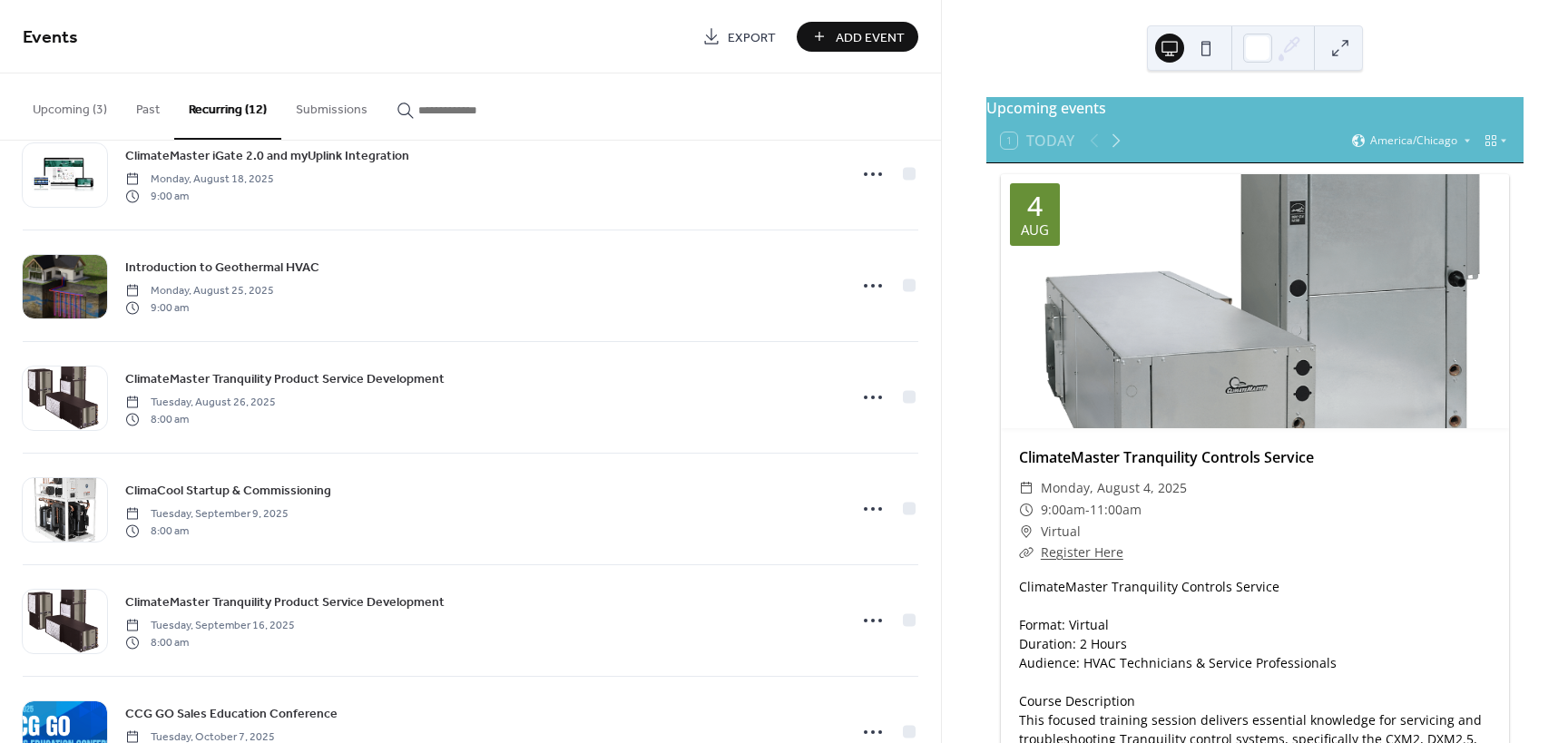 scroll, scrollTop: 327, scrollLeft: 0, axis: vertical 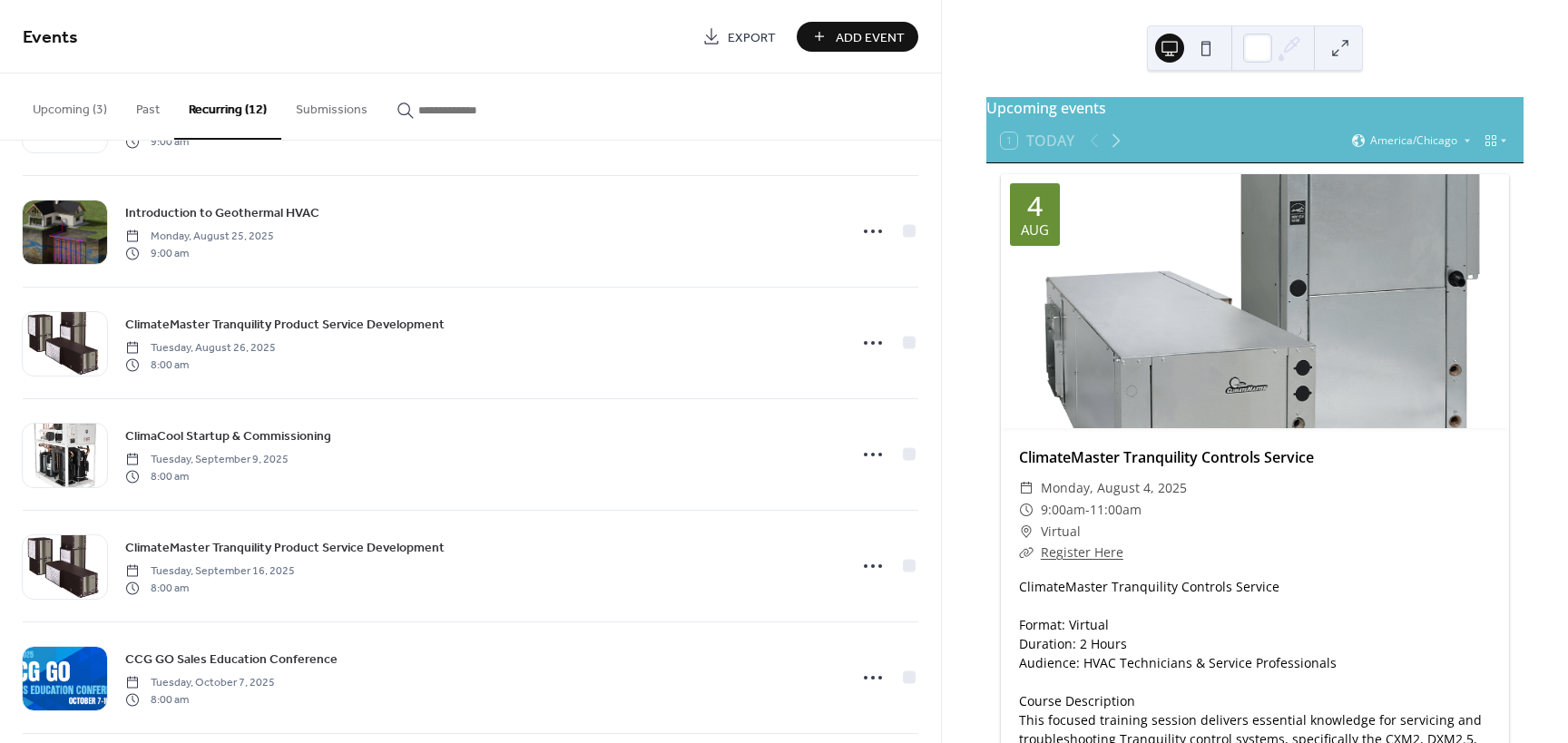 click on "ClimateMaster Tranquility Product Service Development" at bounding box center [285, 325] 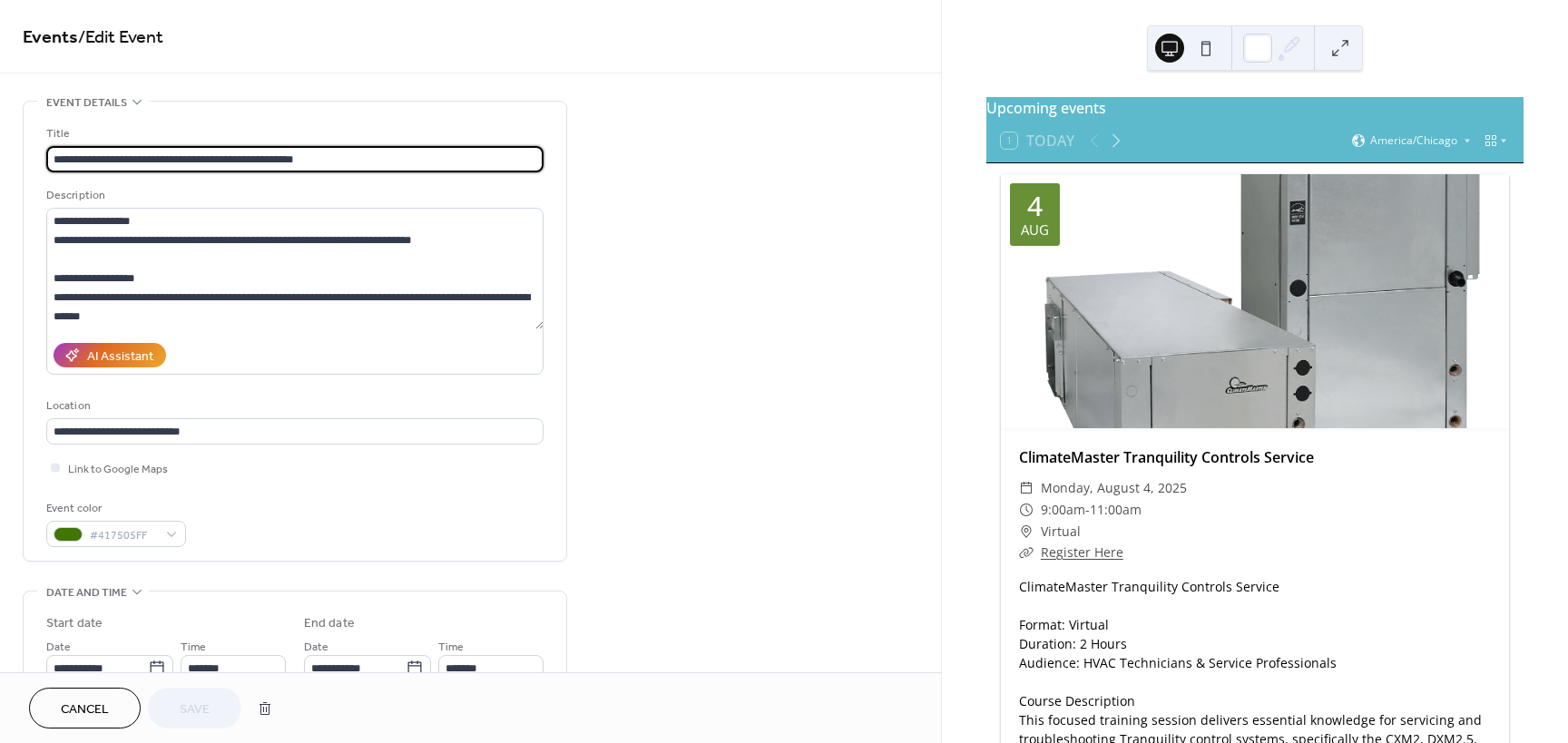 type on "**********" 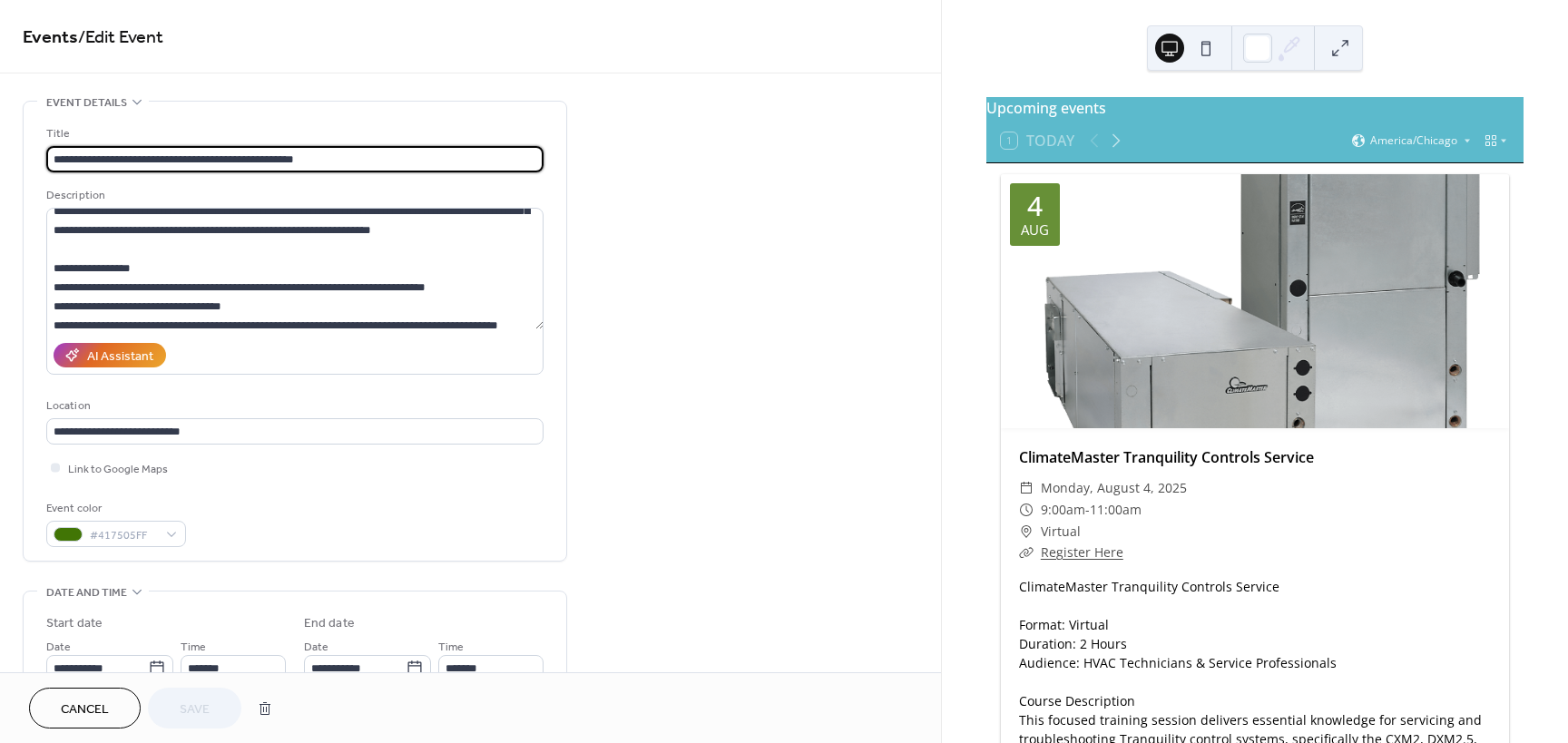scroll, scrollTop: 220, scrollLeft: 0, axis: vertical 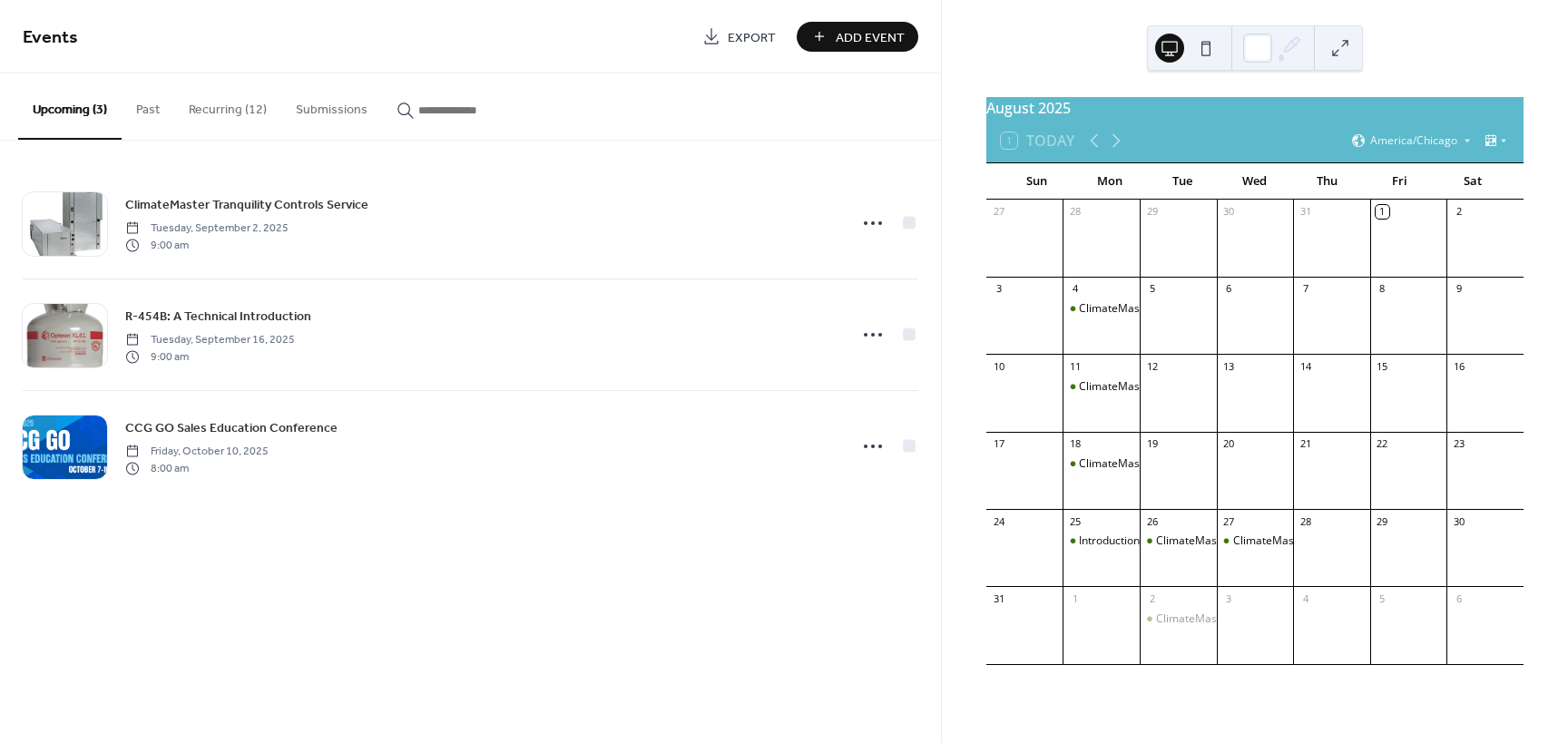 click on "Recurring (12)" at bounding box center [228, 105] 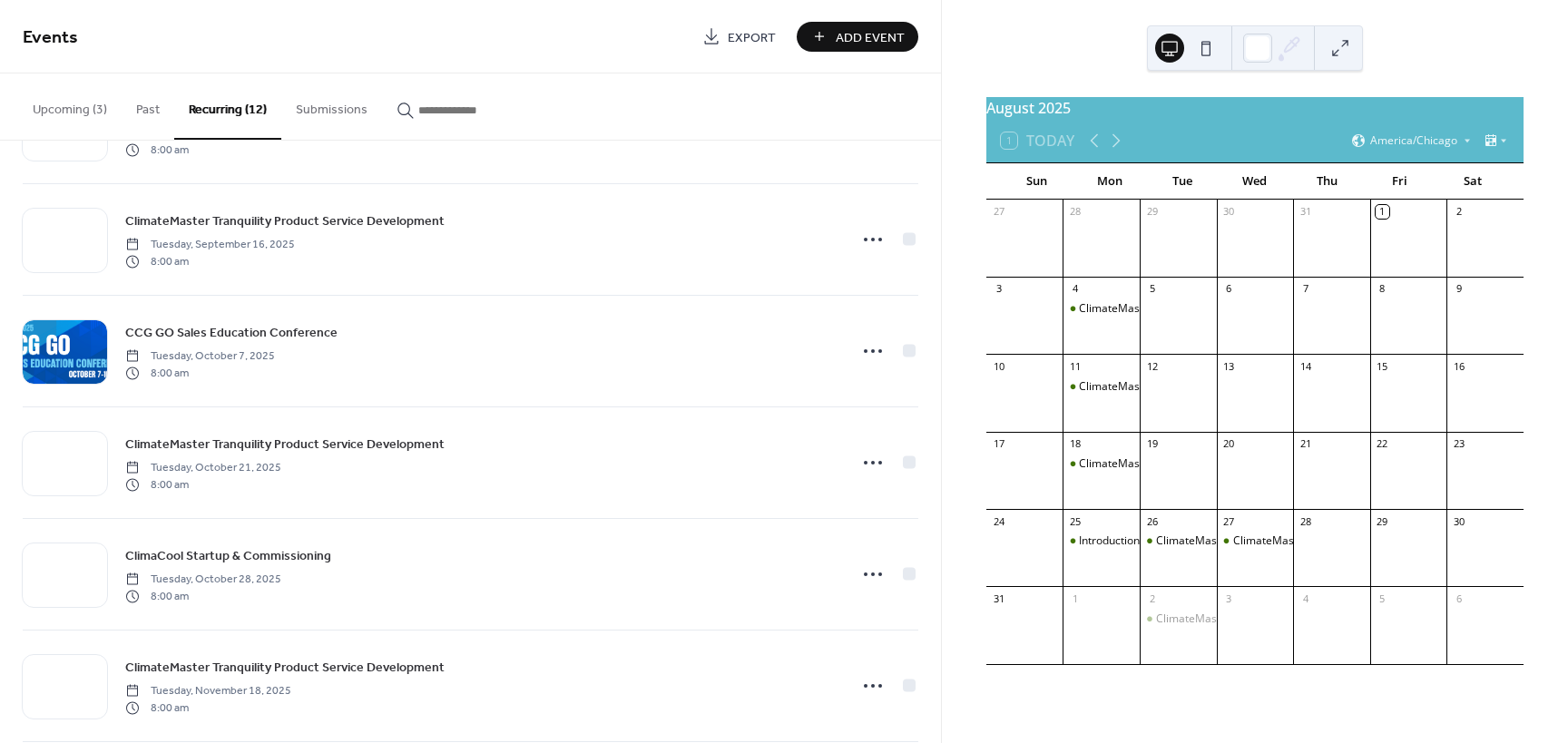 scroll, scrollTop: 599, scrollLeft: 0, axis: vertical 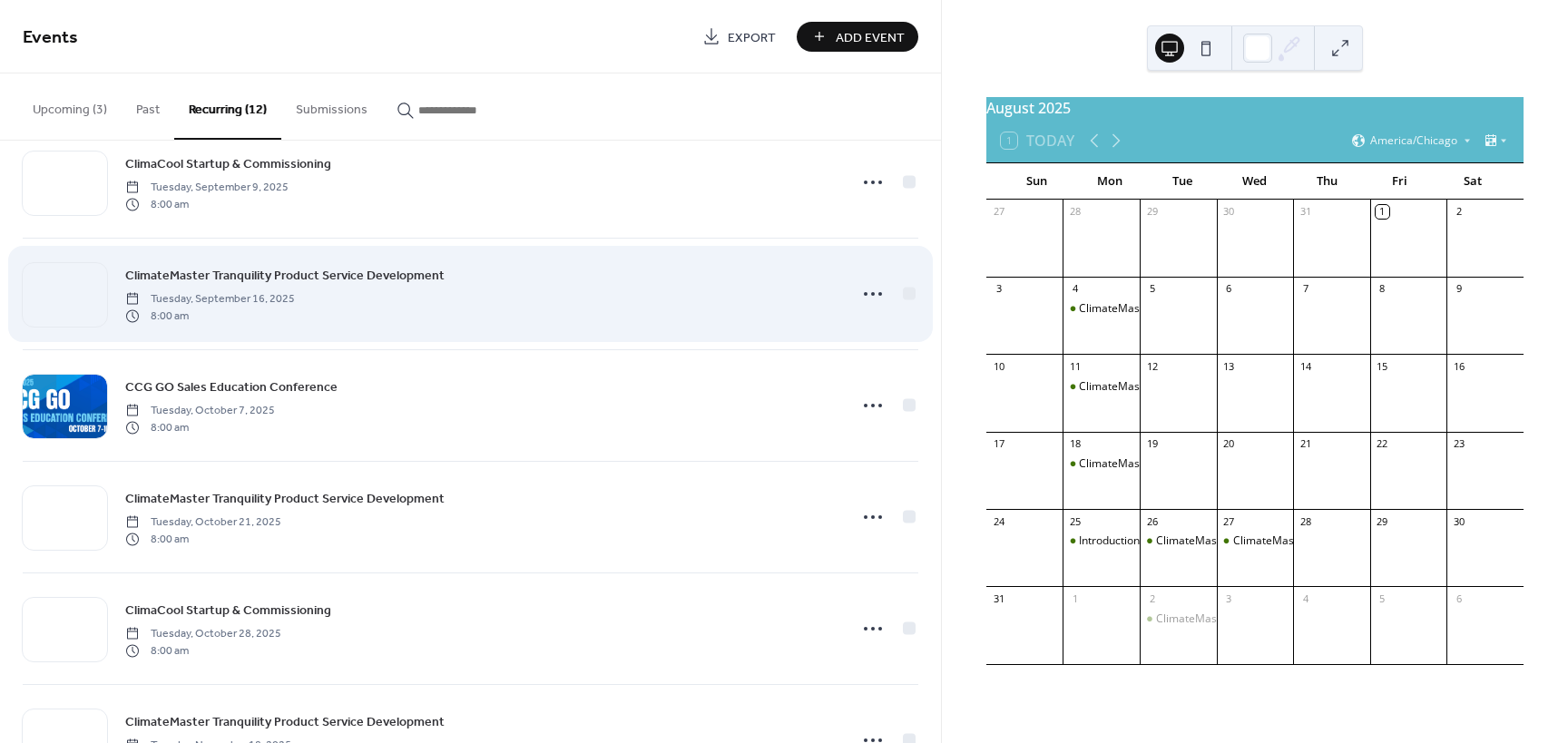 click on "ClimateMaster Tranquility Product Service Development" at bounding box center [285, 276] 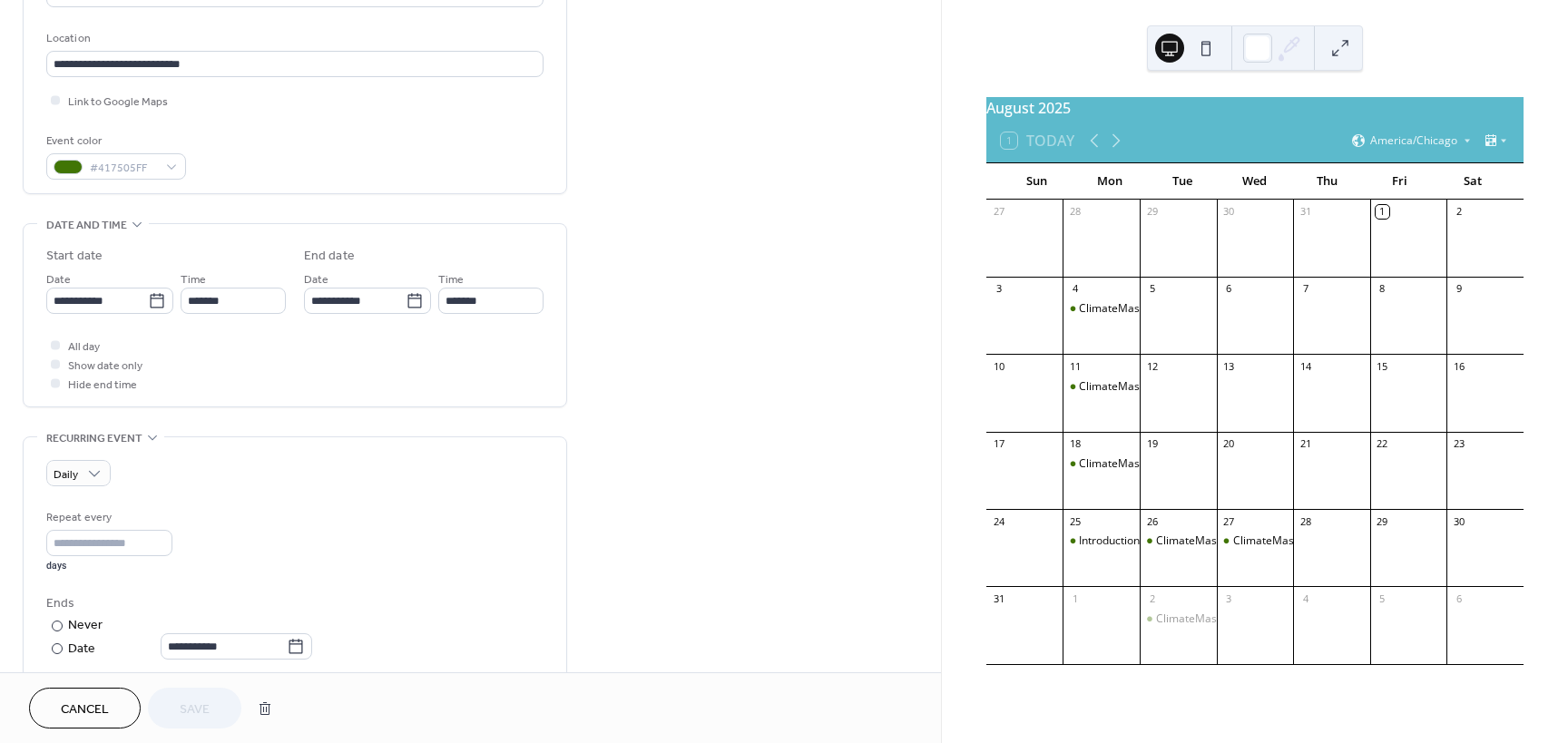 scroll, scrollTop: 381, scrollLeft: 0, axis: vertical 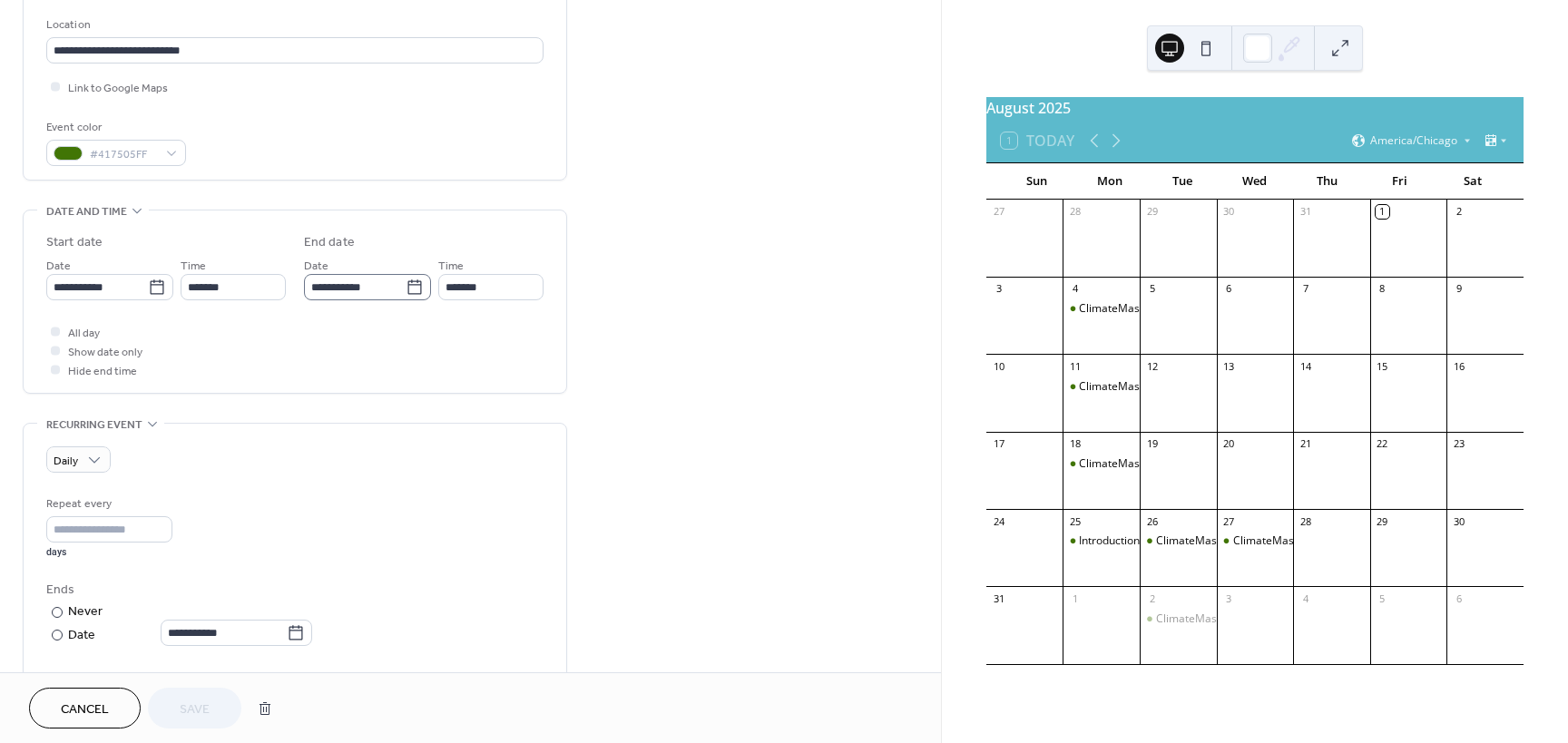 click 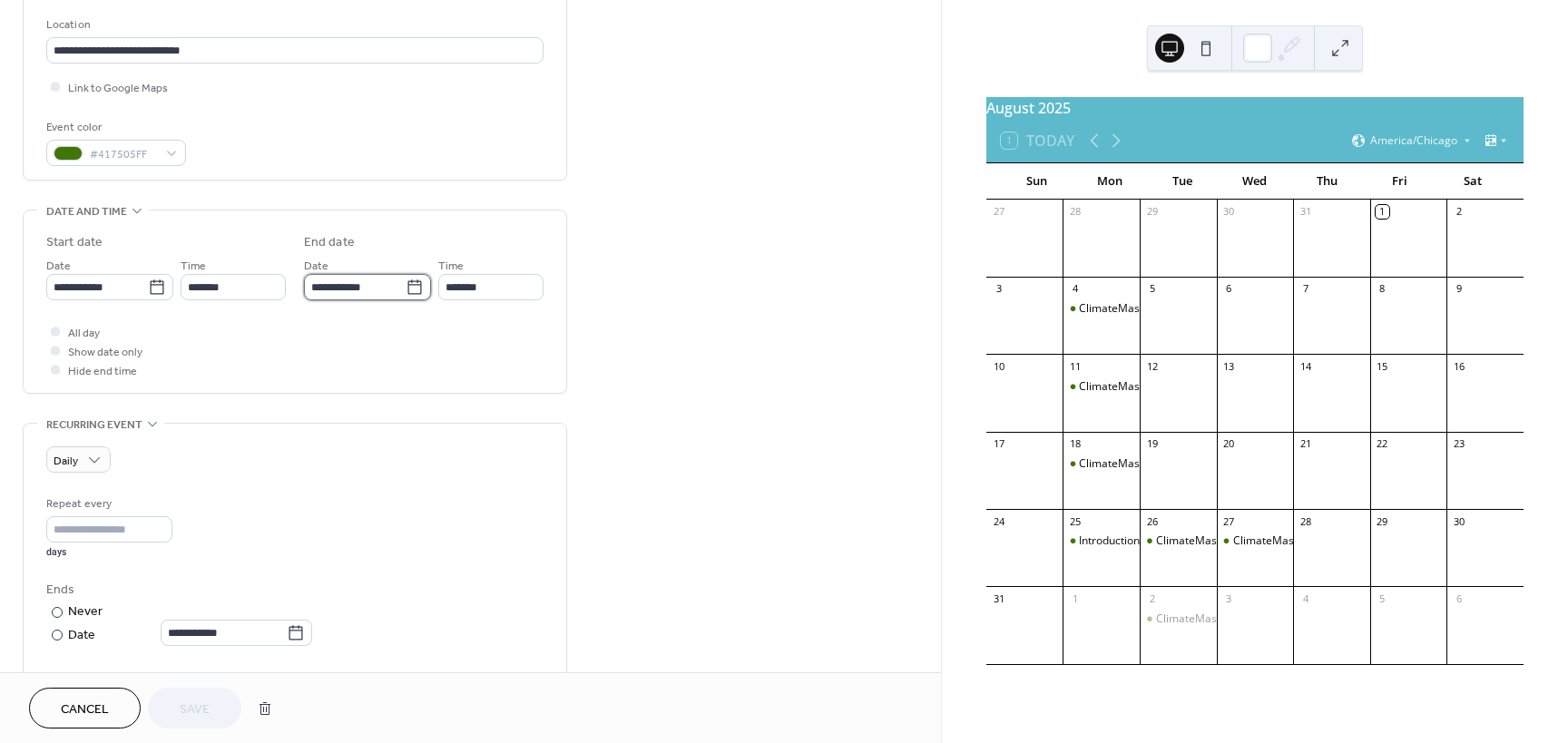 click on "**********" at bounding box center [355, 287] 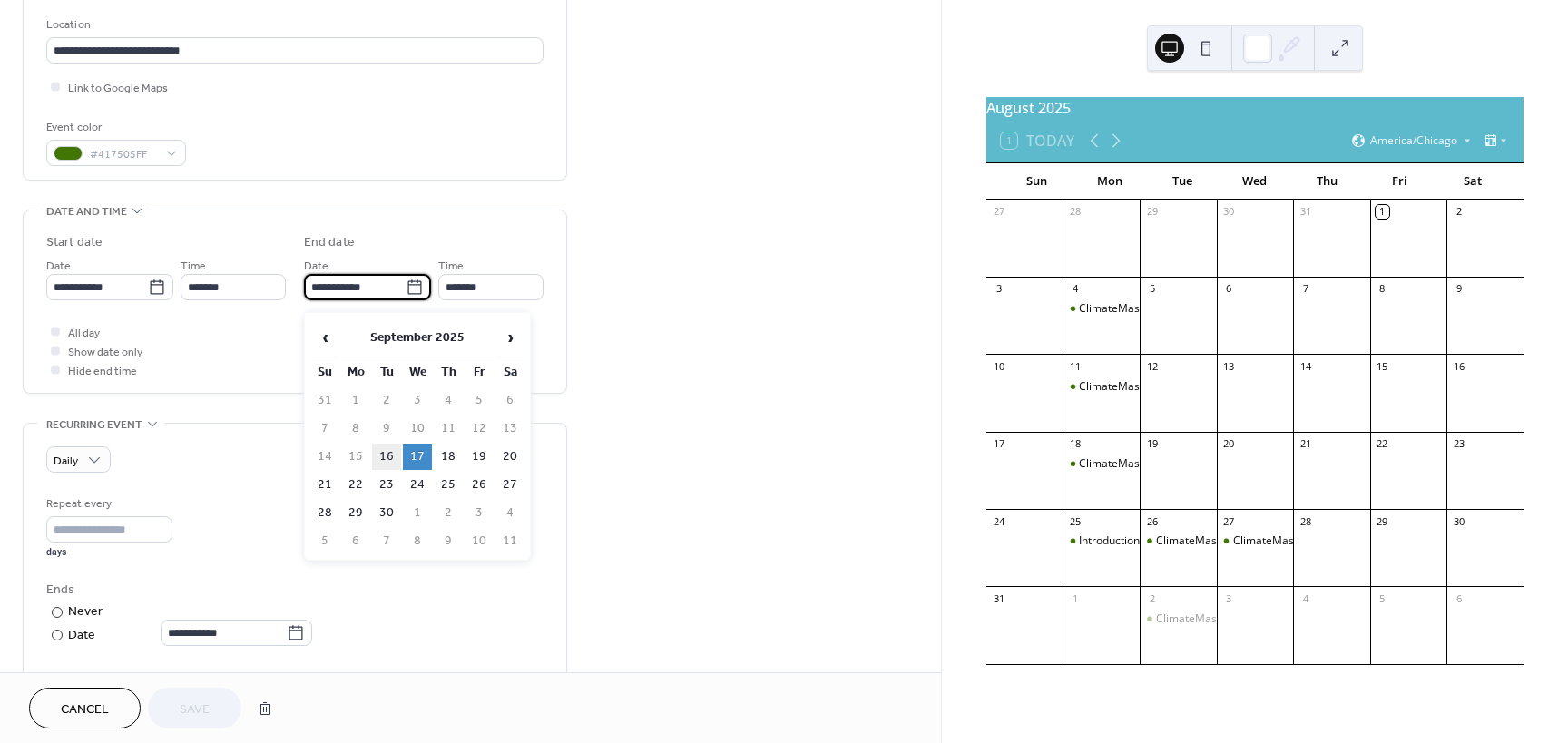 click on "16" at bounding box center (387, 456) 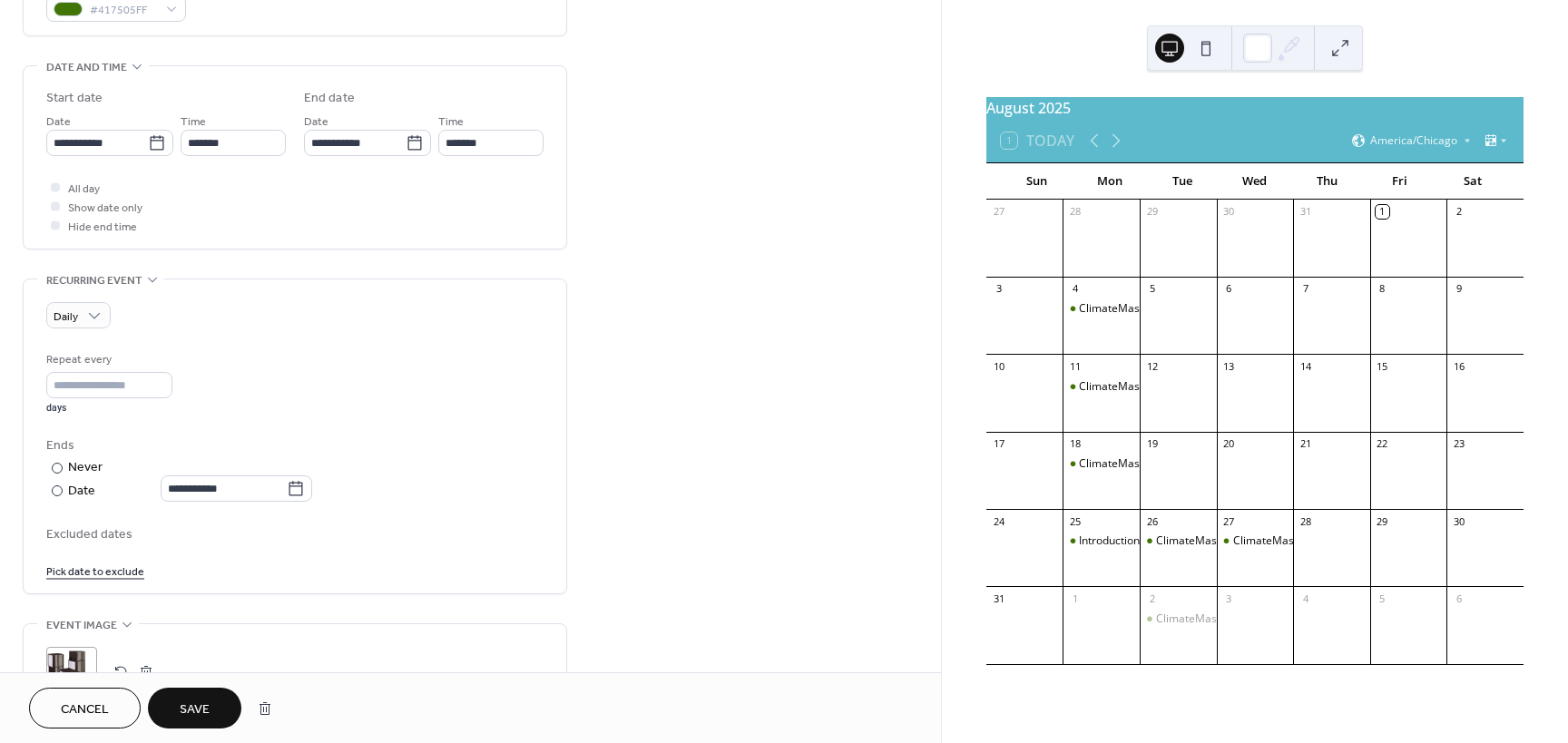 scroll, scrollTop: 544, scrollLeft: 0, axis: vertical 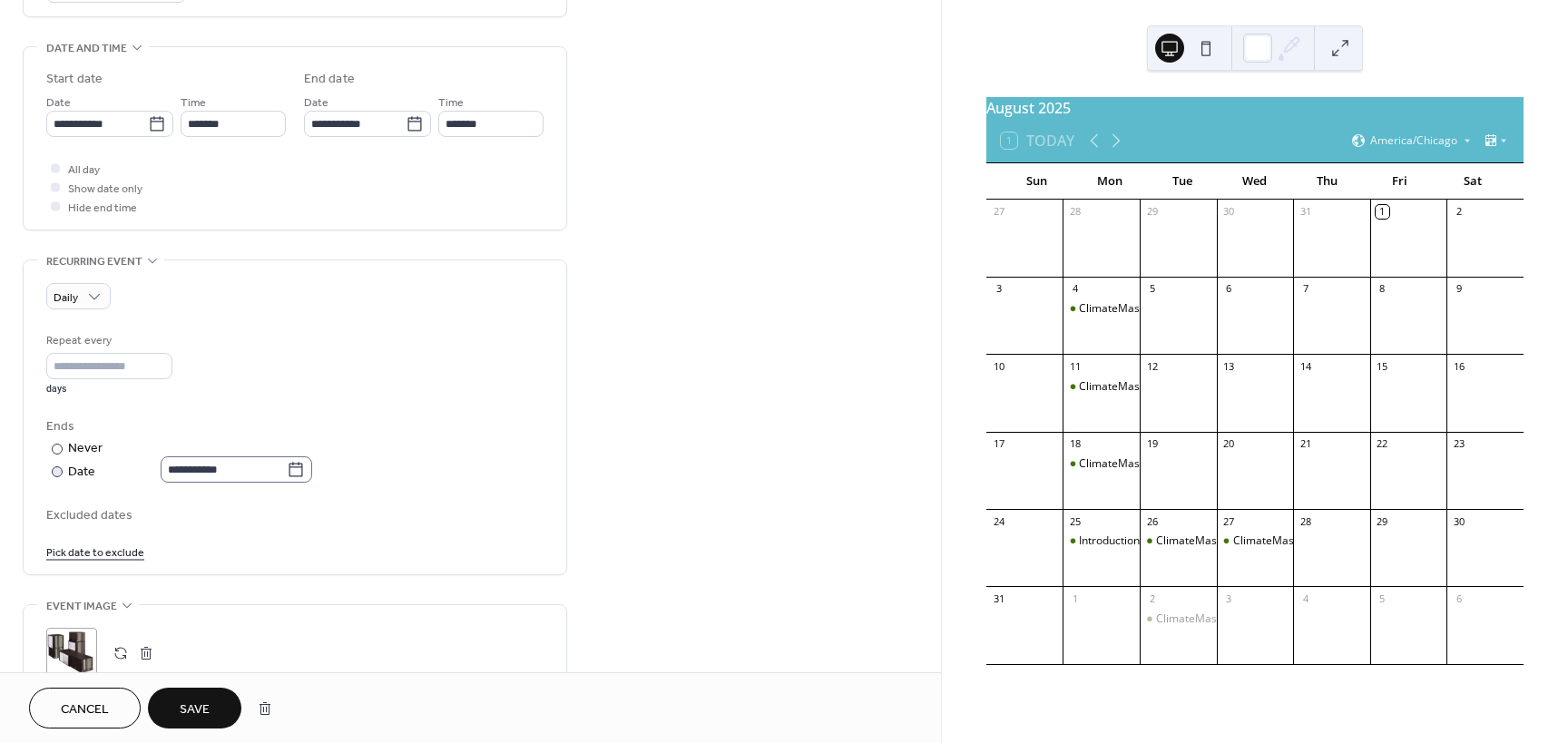 click 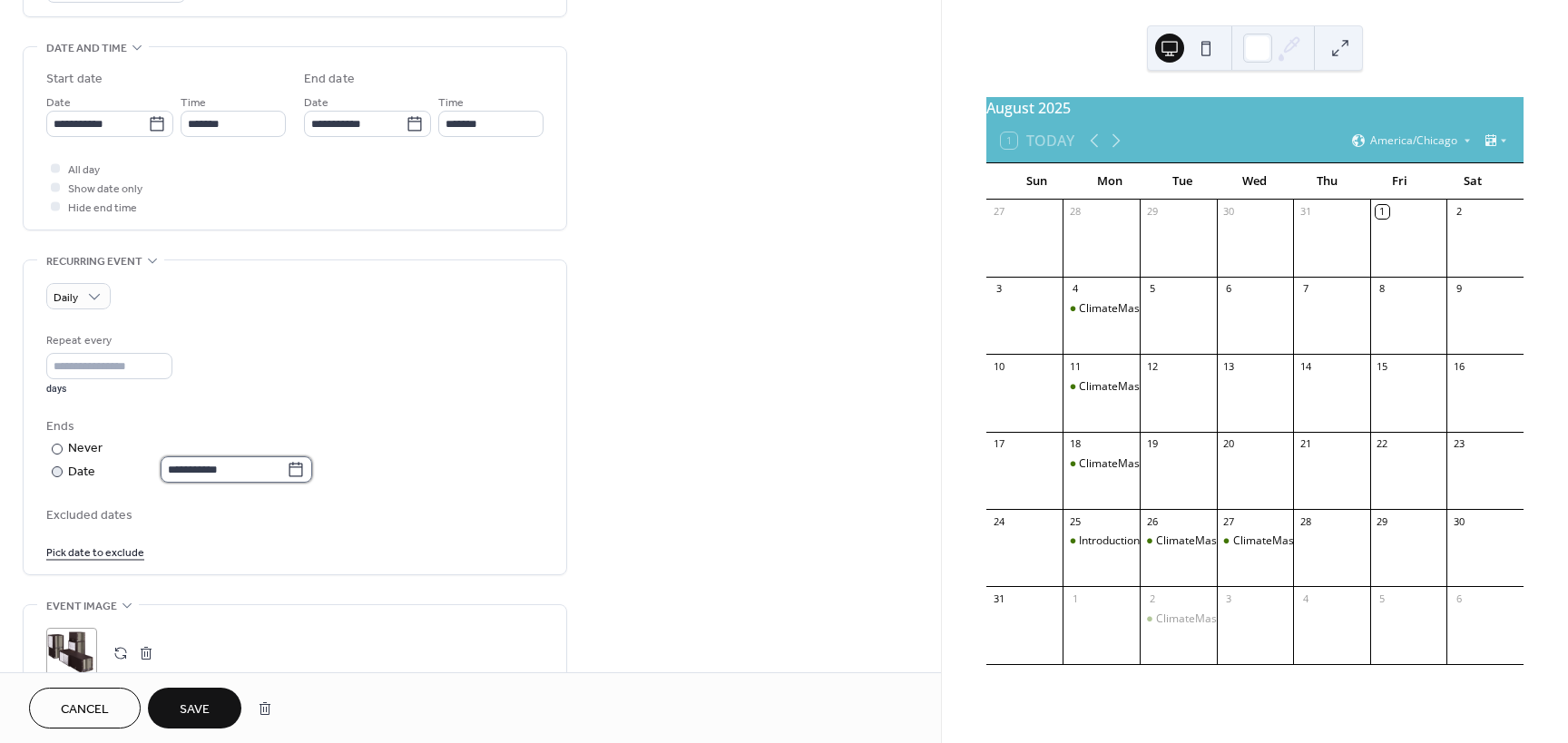 click on "**********" at bounding box center (223, 469) 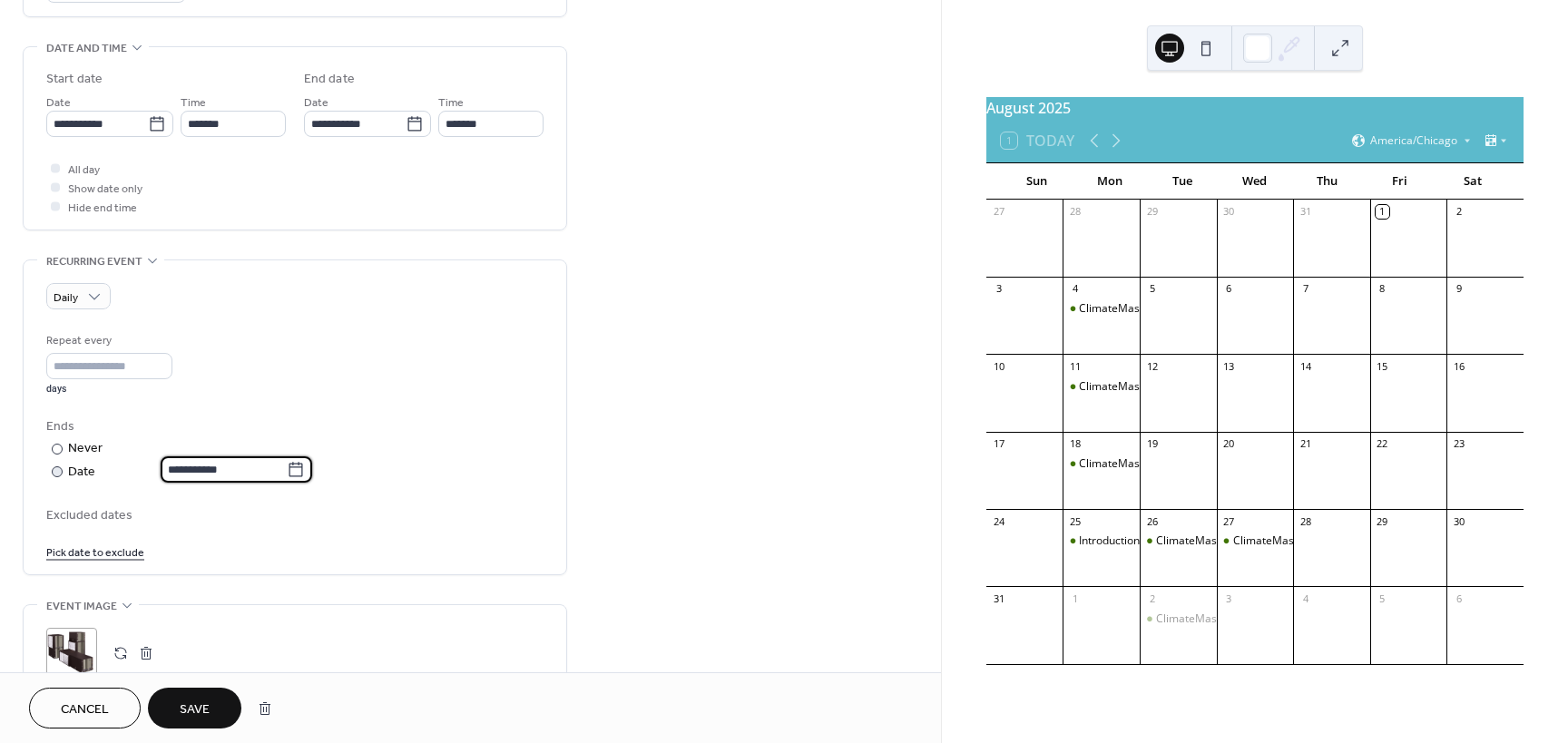 click 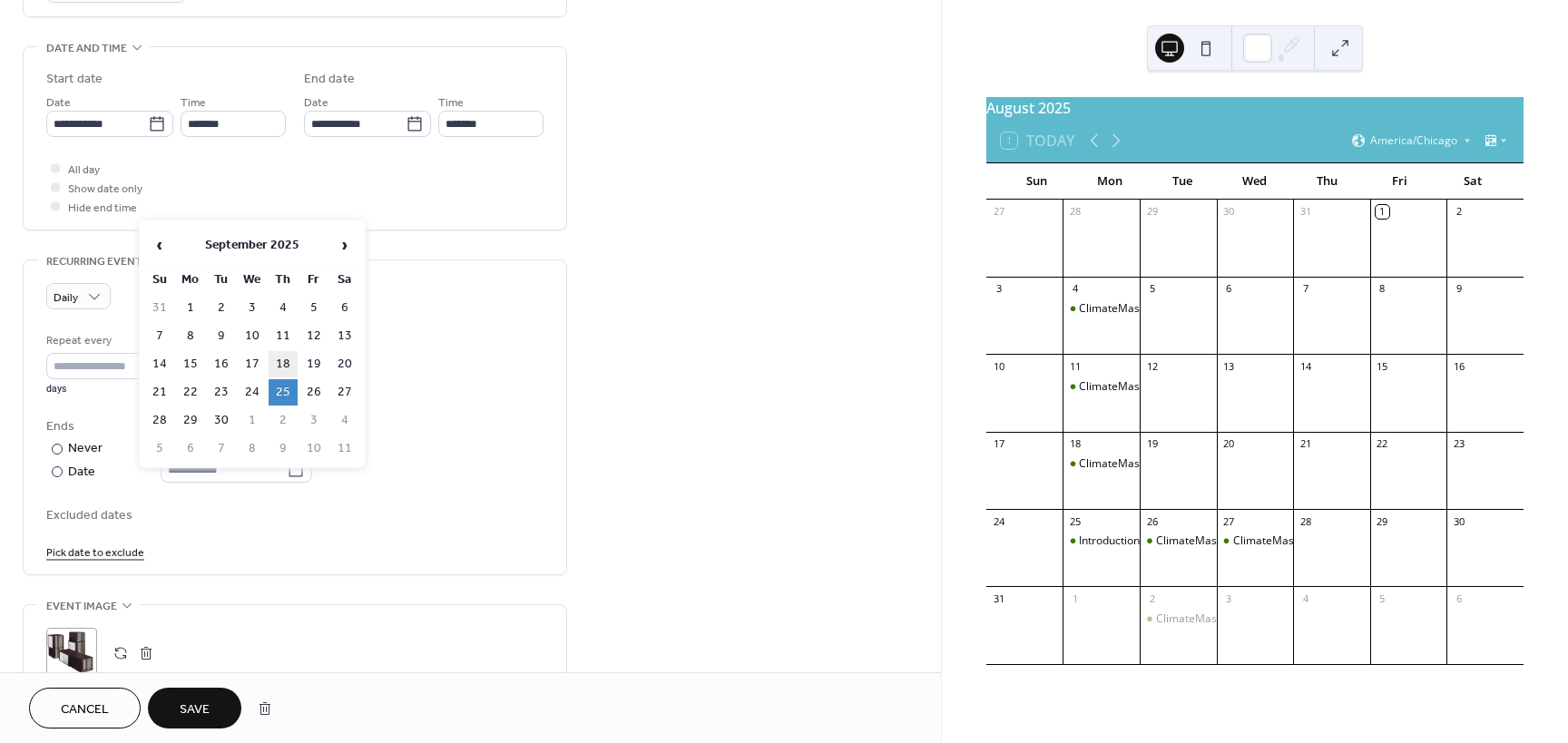 click on "18" at bounding box center (283, 364) 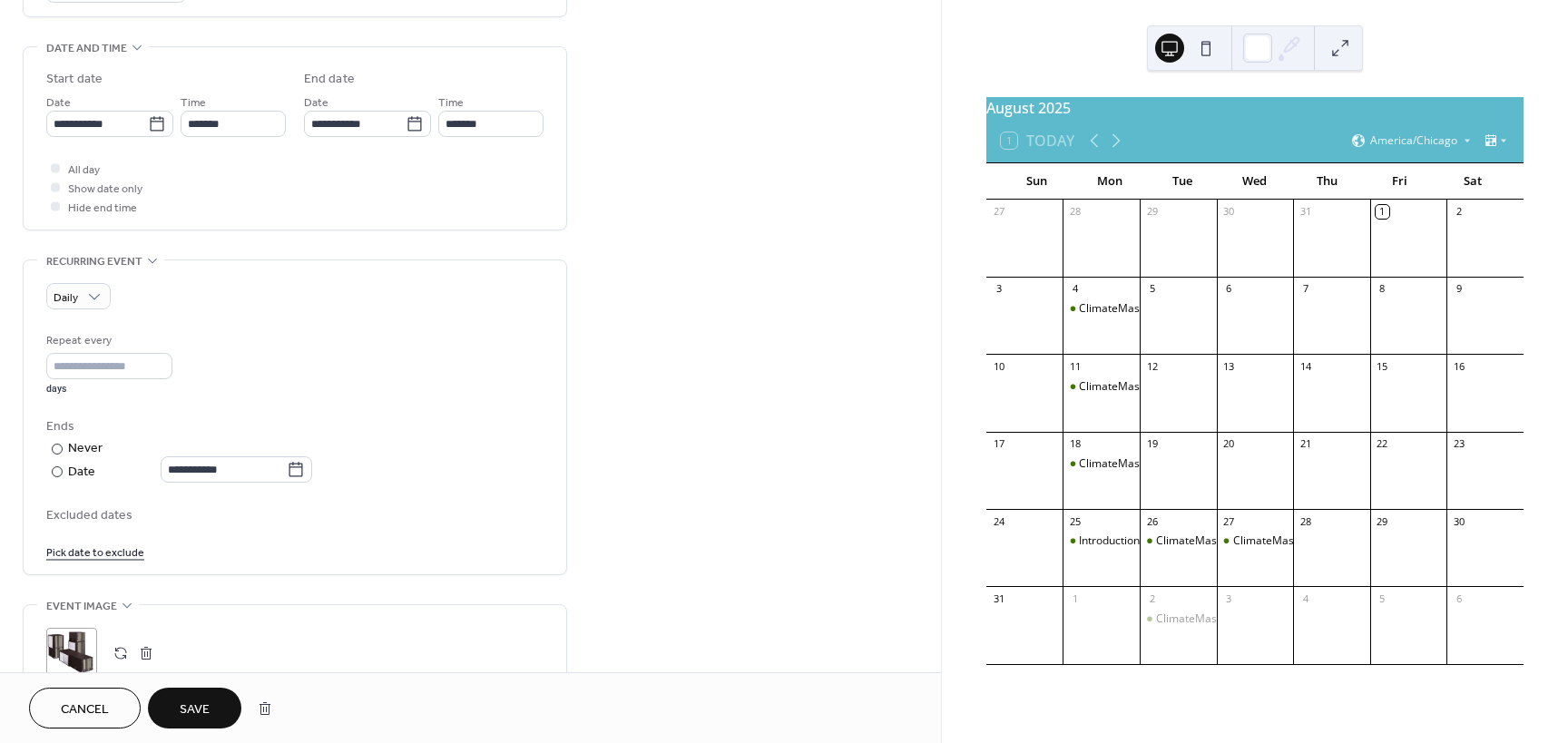 click on "Save" at bounding box center [194, 709] 